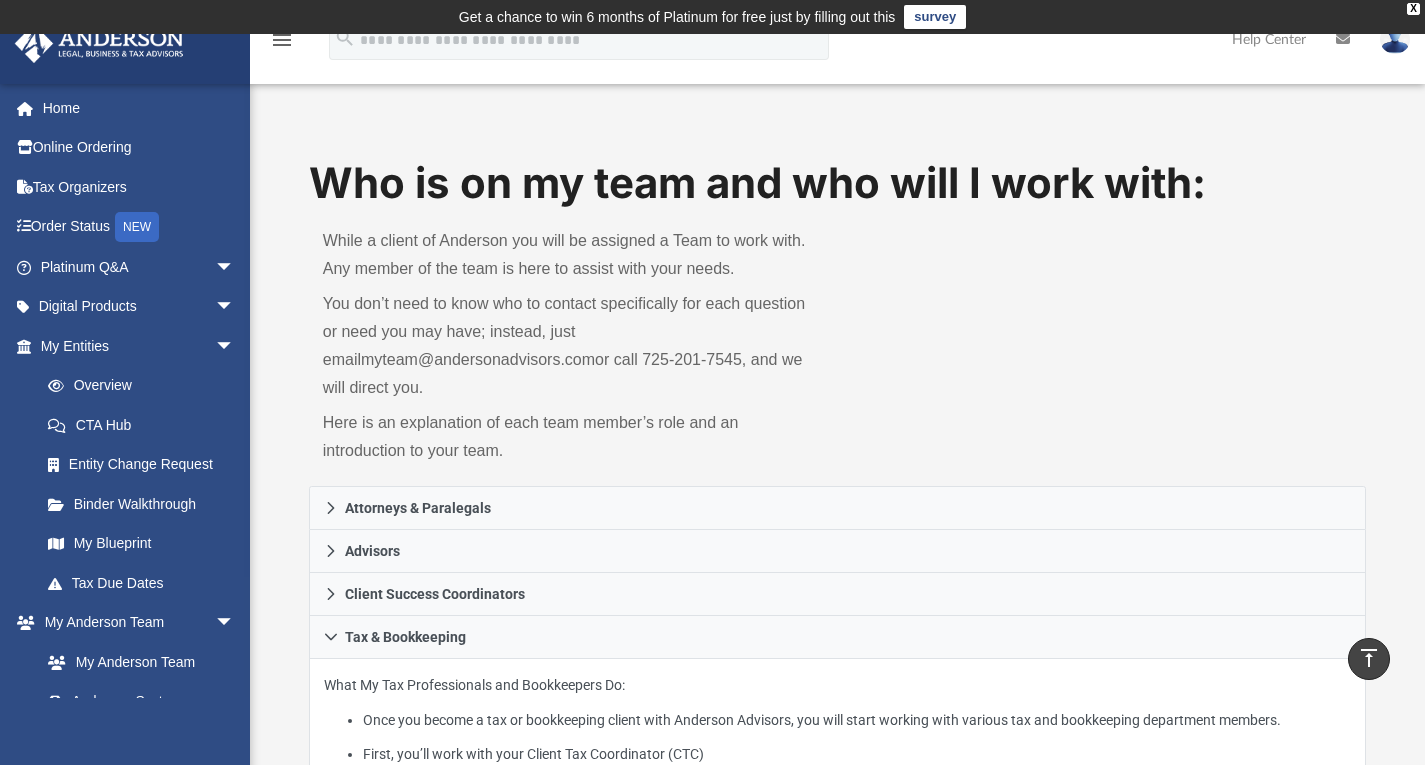 scroll, scrollTop: 1919, scrollLeft: 0, axis: vertical 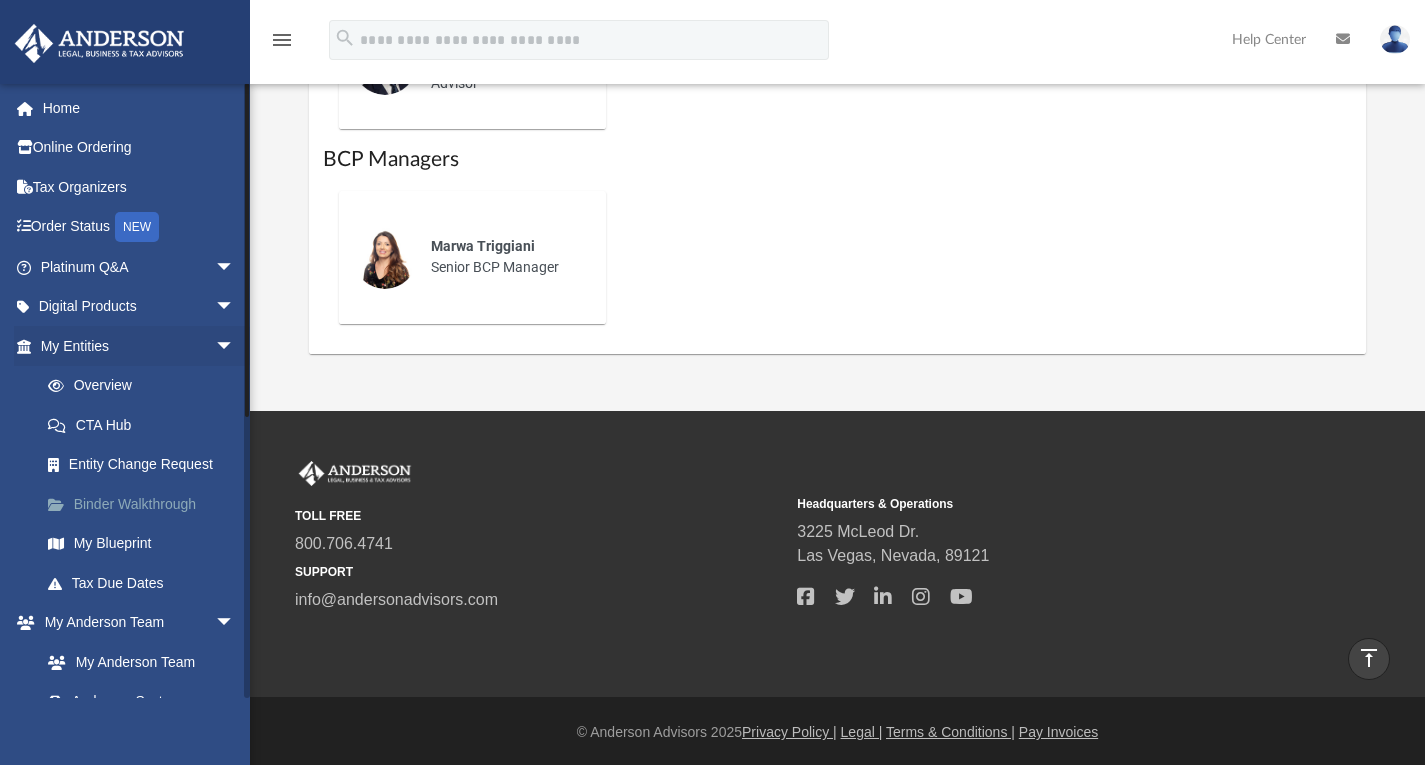 click on "Binder Walkthrough" at bounding box center (146, 504) 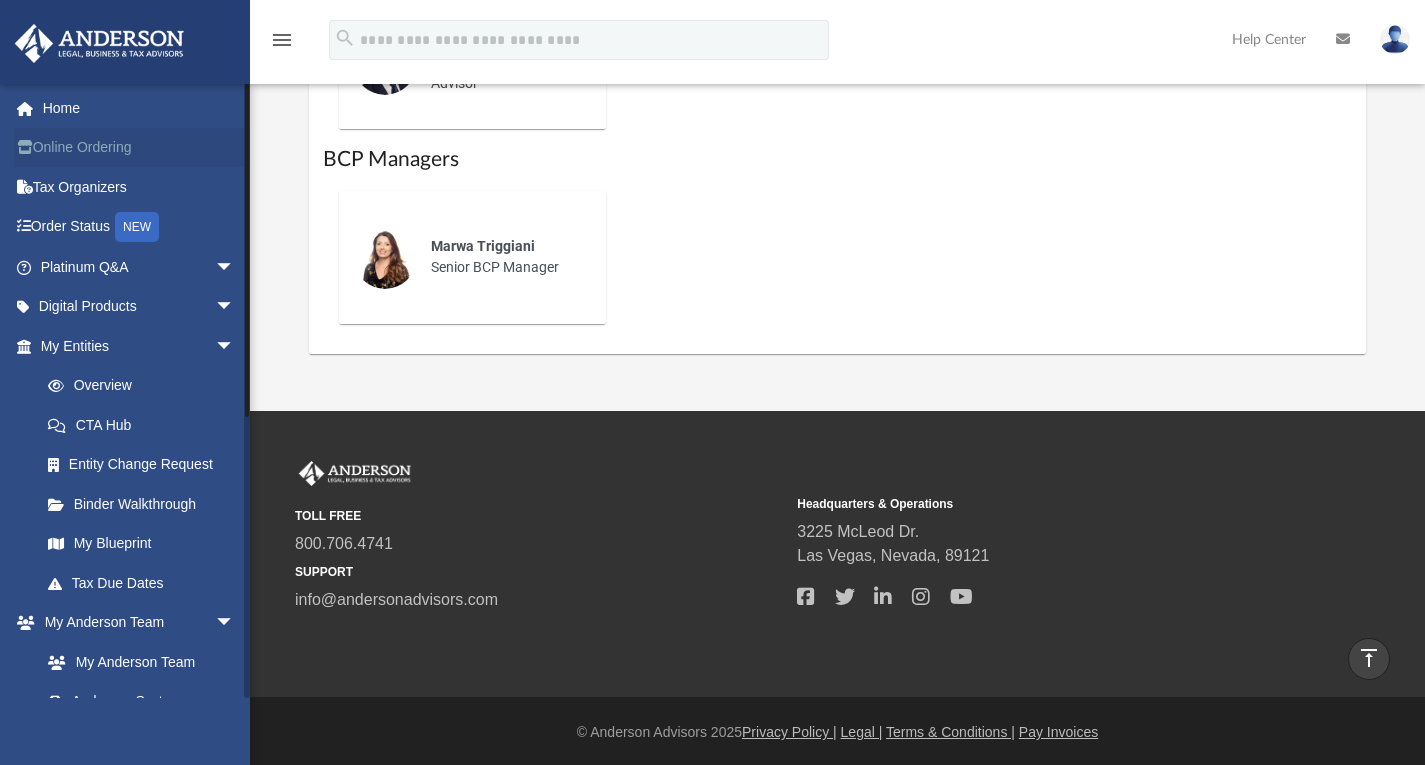 click on "Online Ordering" at bounding box center [139, 148] 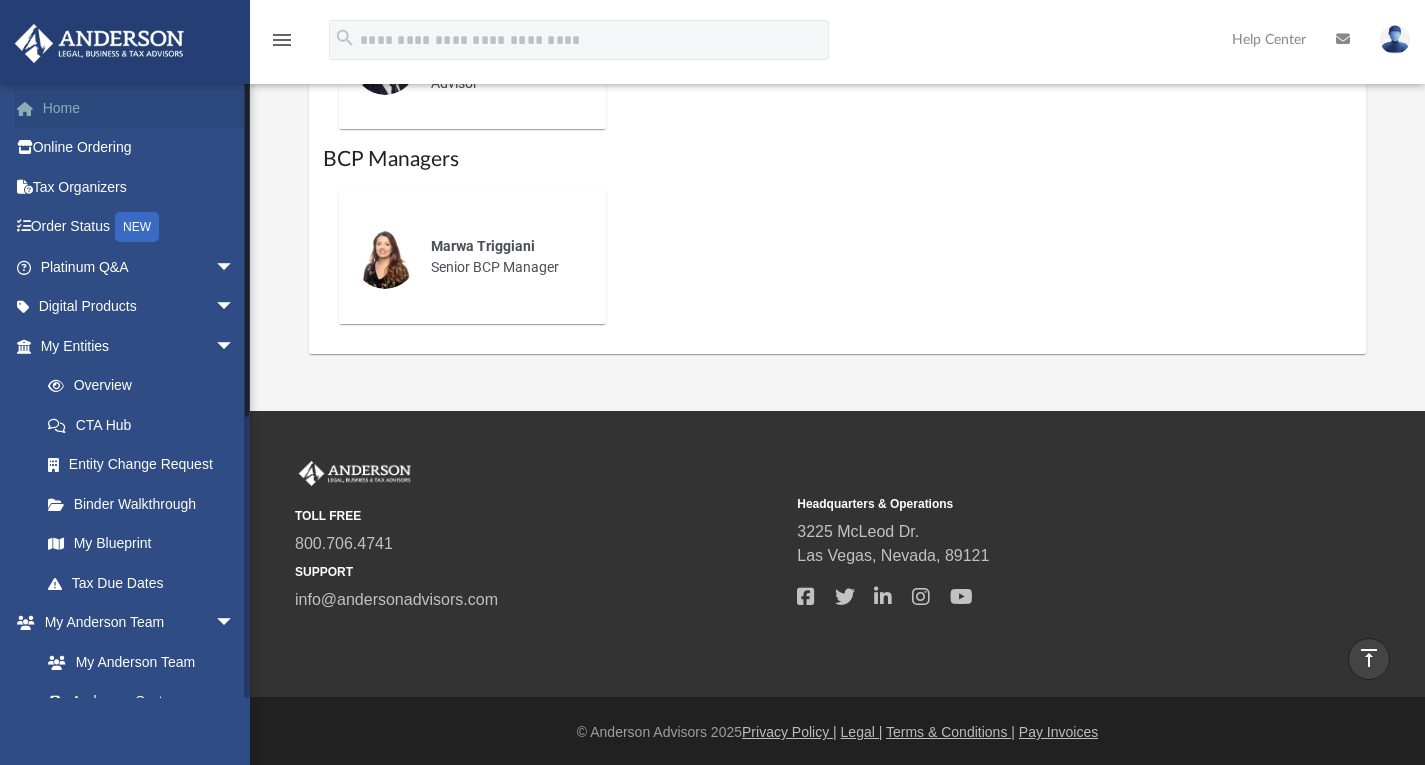 click on "Home" at bounding box center (139, 108) 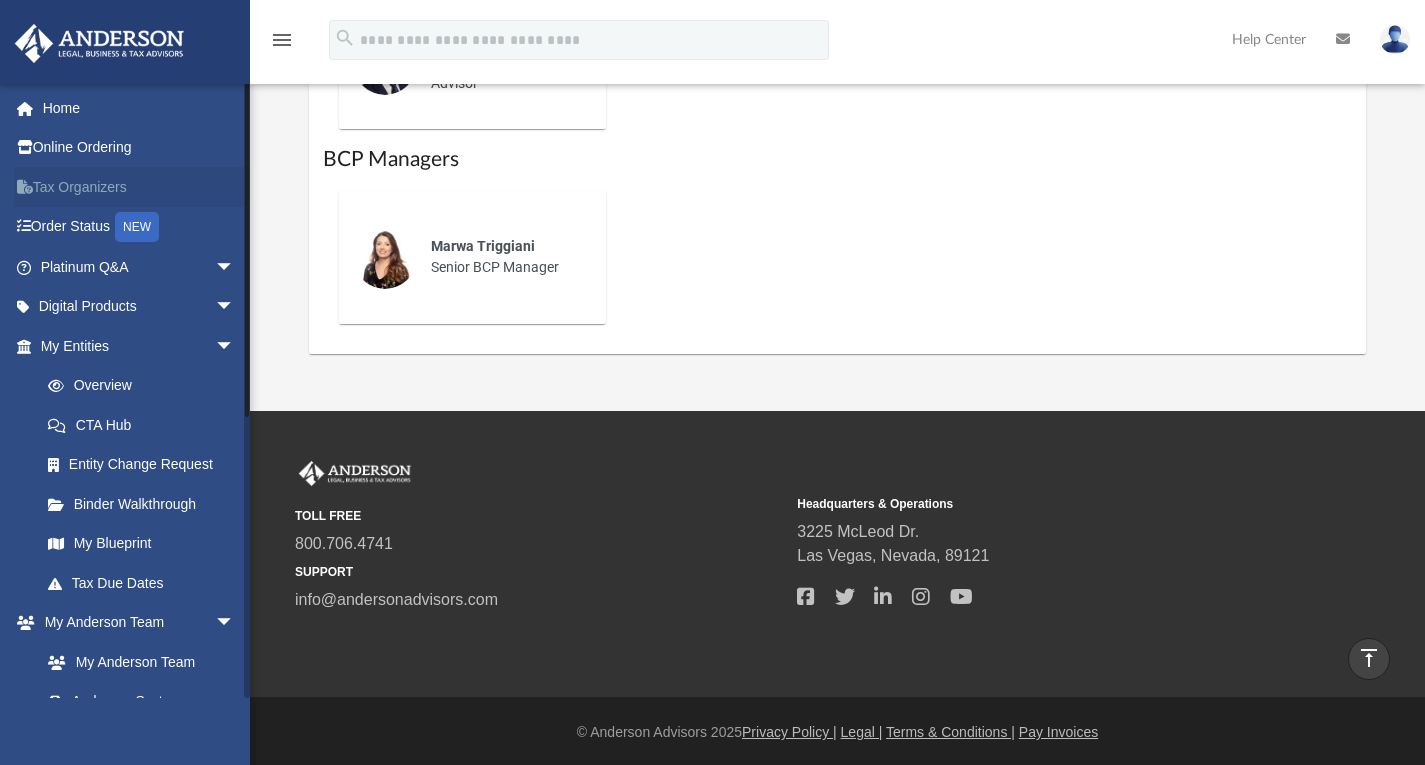 click on "Tax Organizers" at bounding box center (139, 187) 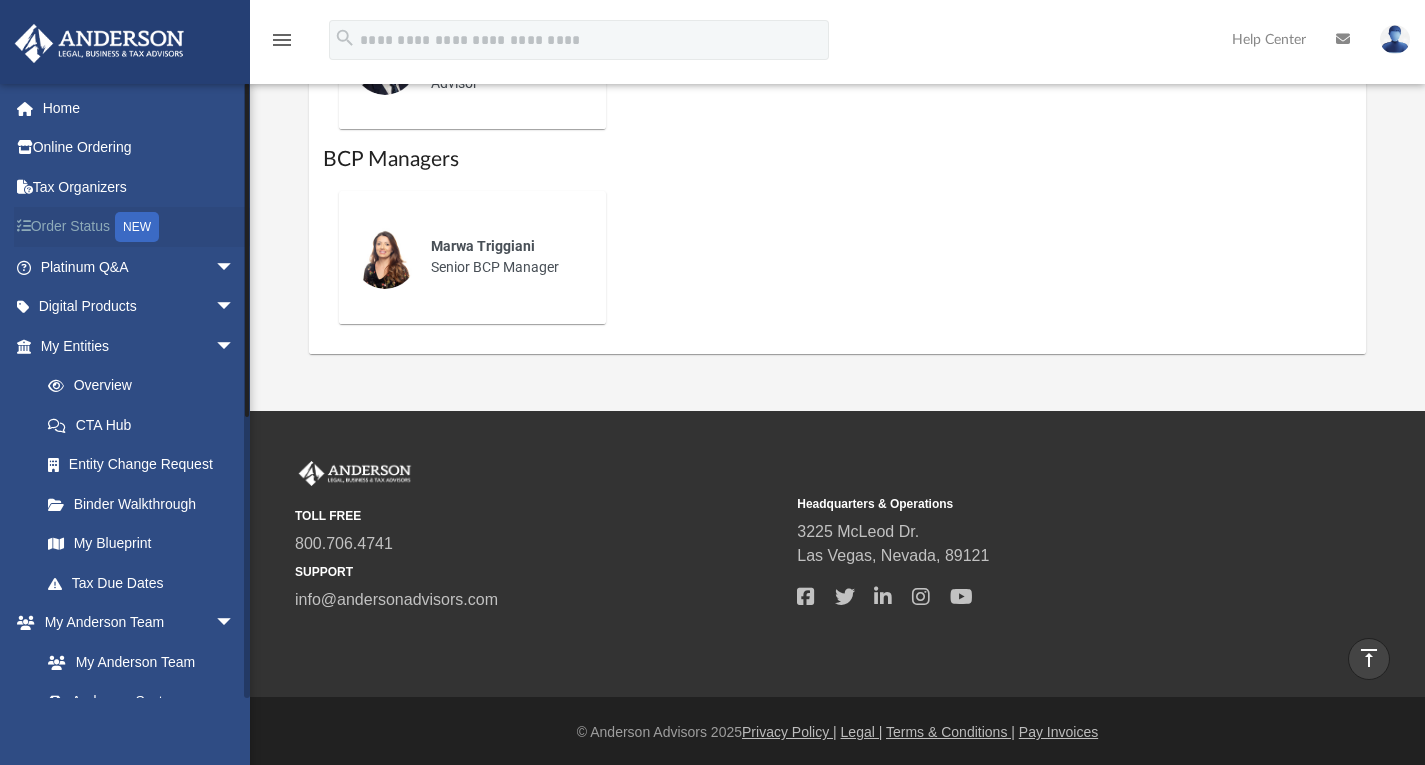 click on "Order Status  NEW" at bounding box center [139, 227] 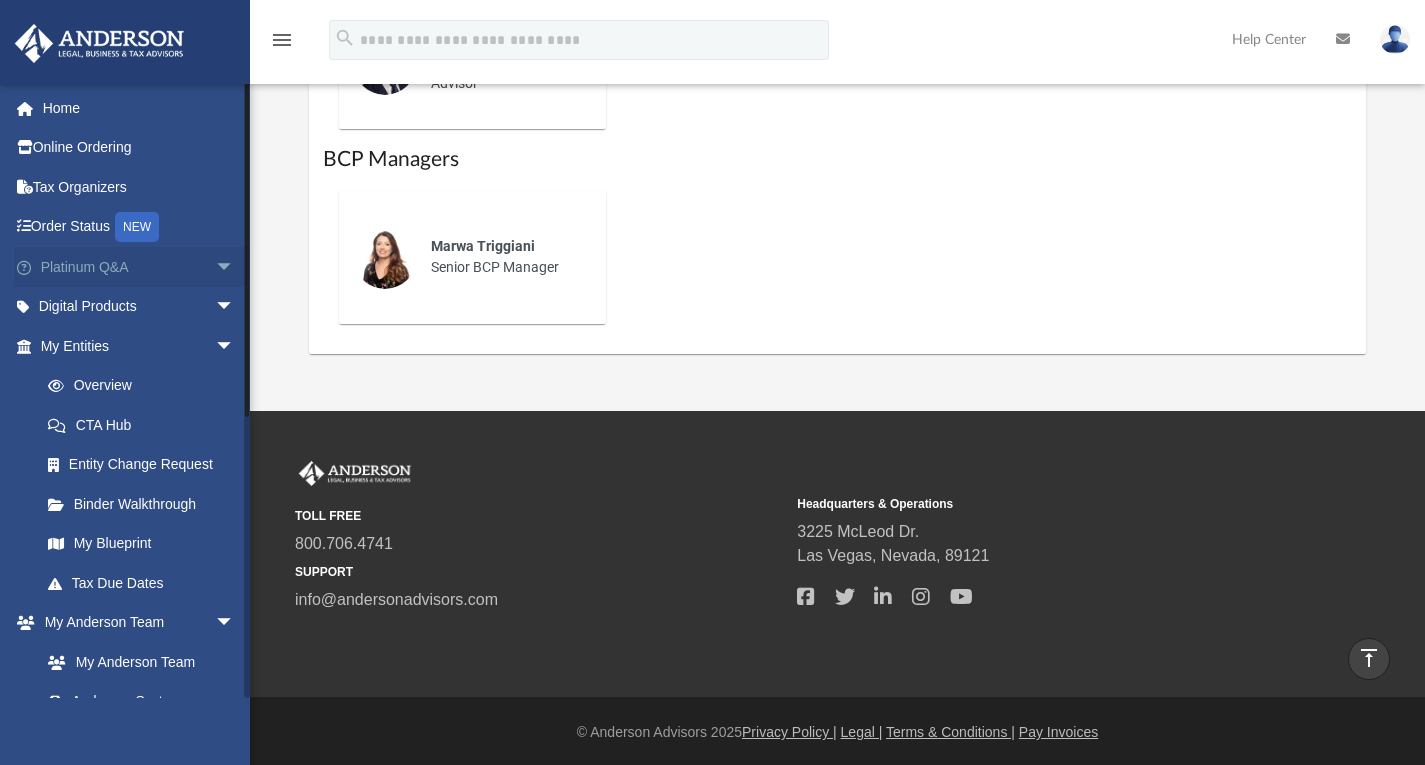 click on "Platinum Q&A arrow_drop_down" at bounding box center [139, 267] 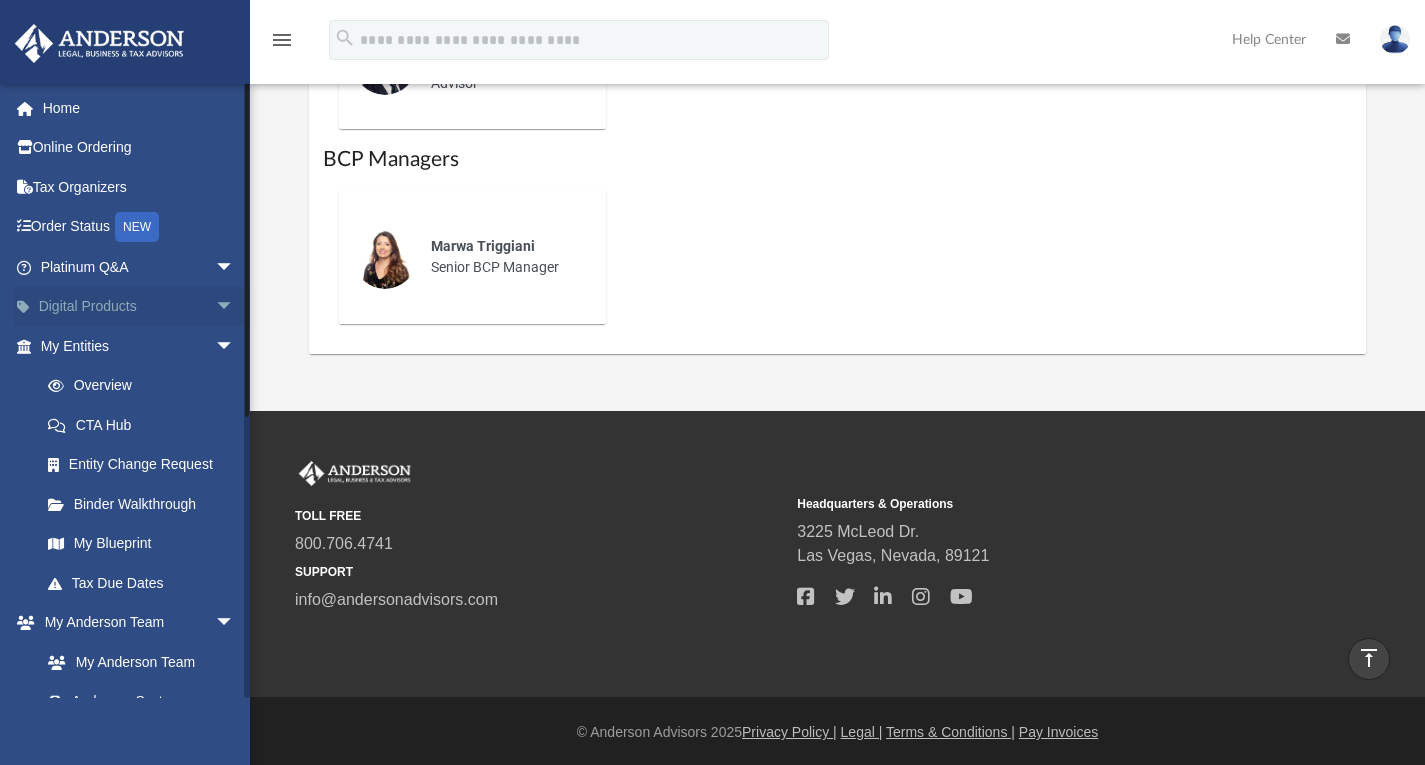 click on "Digital Products arrow_drop_down" at bounding box center (139, 307) 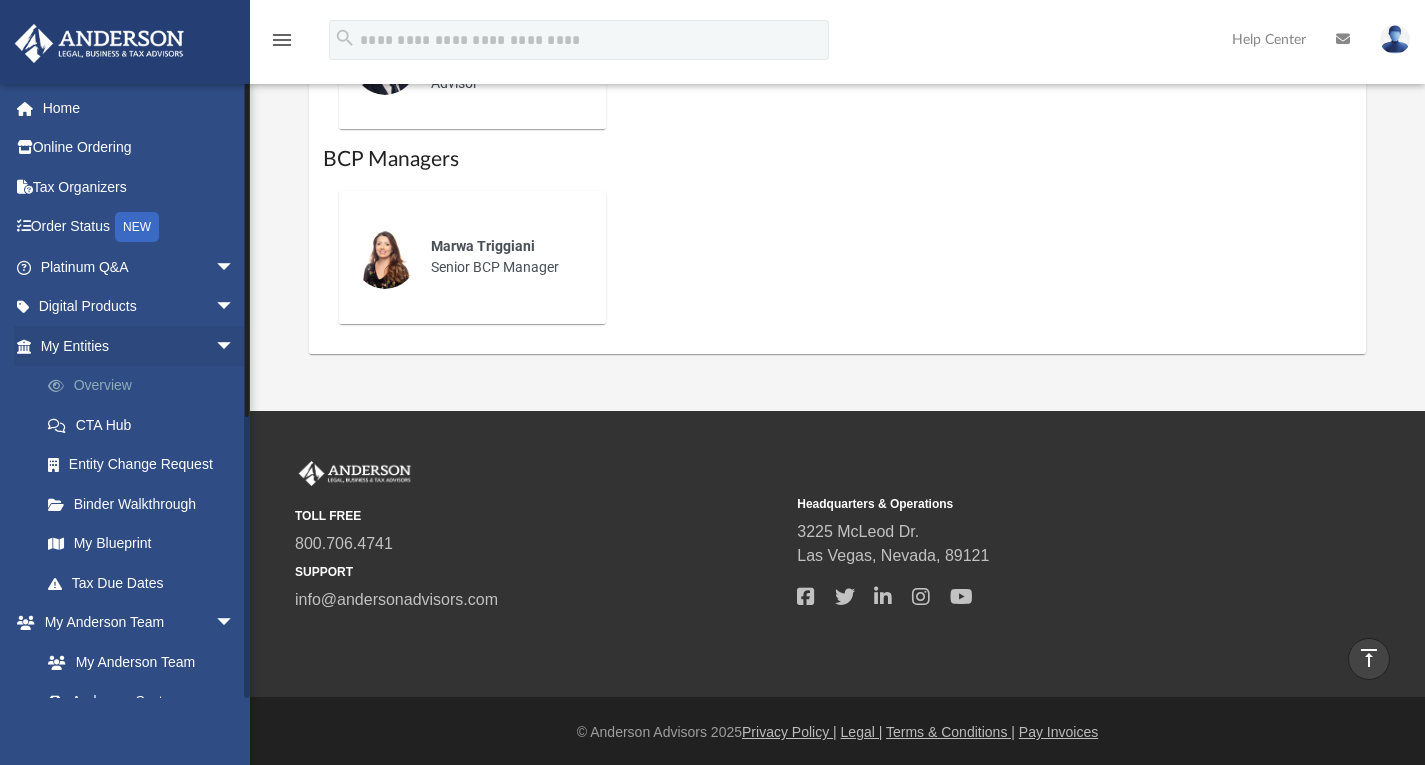 click on "Overview" at bounding box center [146, 386] 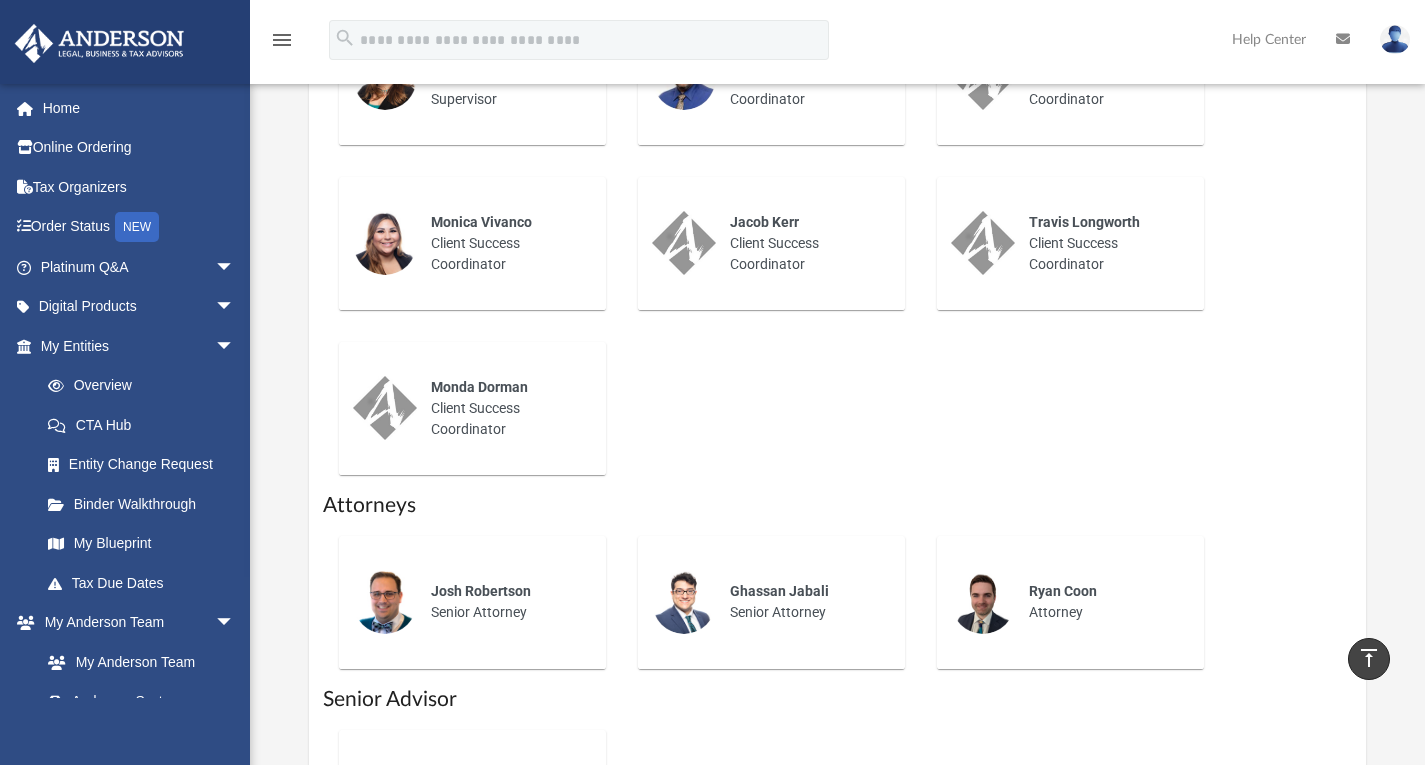 scroll, scrollTop: 919, scrollLeft: 0, axis: vertical 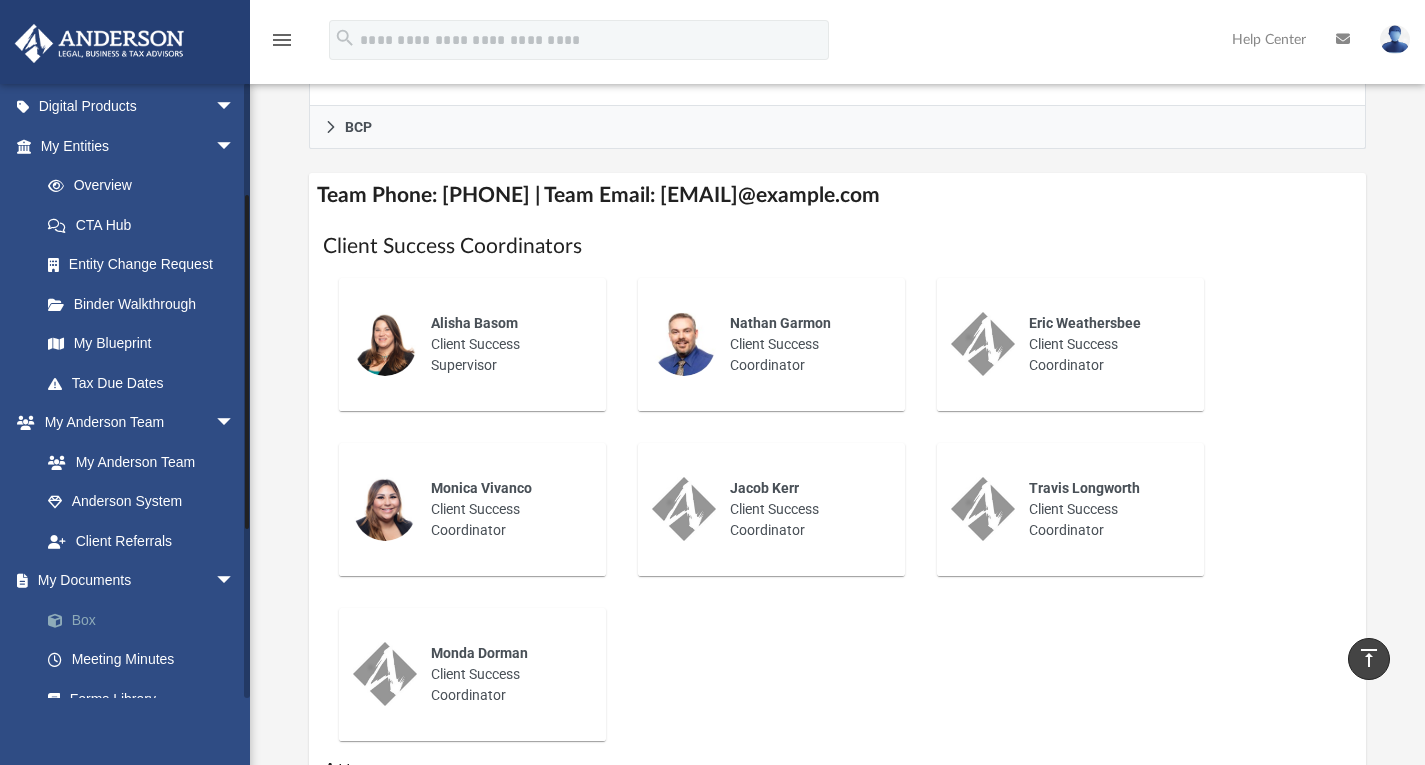 click on "Box" at bounding box center [146, 620] 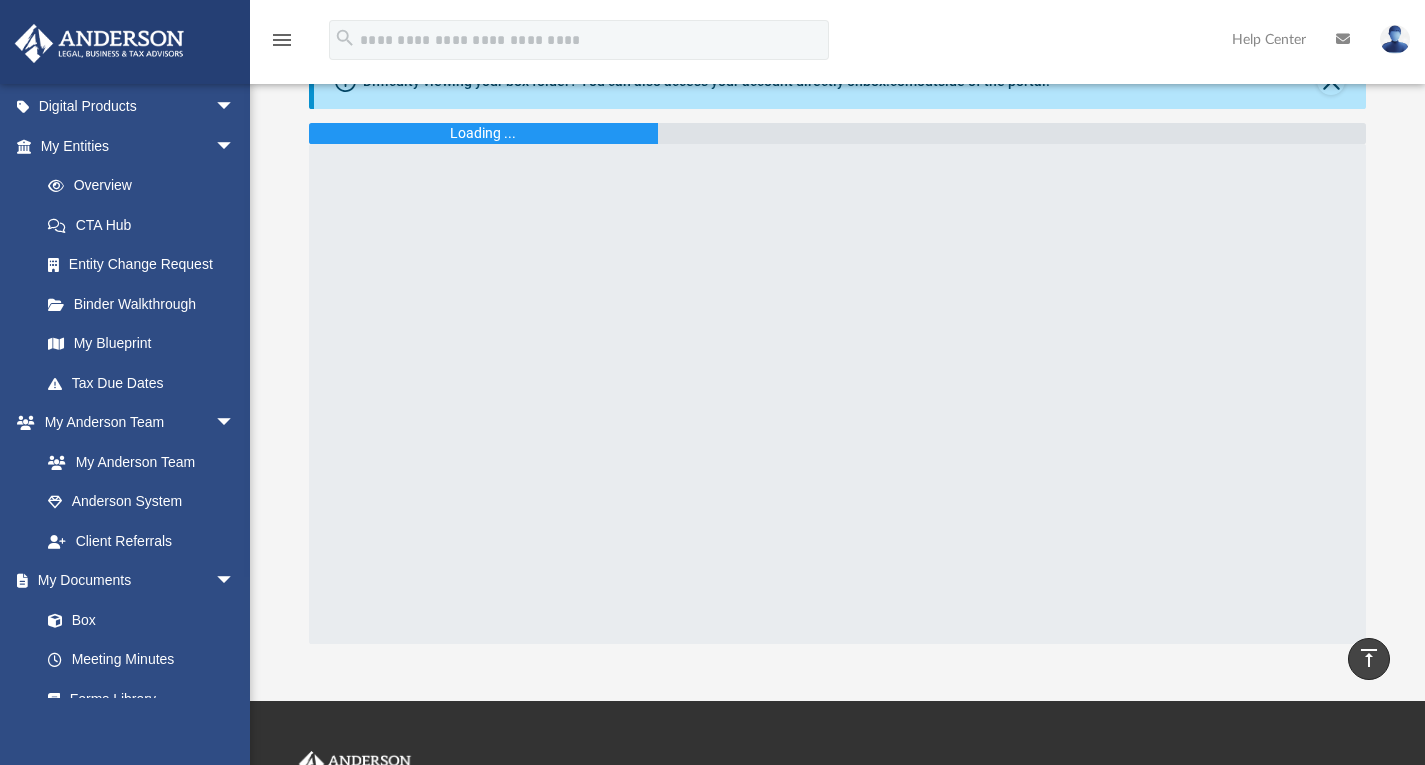 scroll, scrollTop: 0, scrollLeft: 0, axis: both 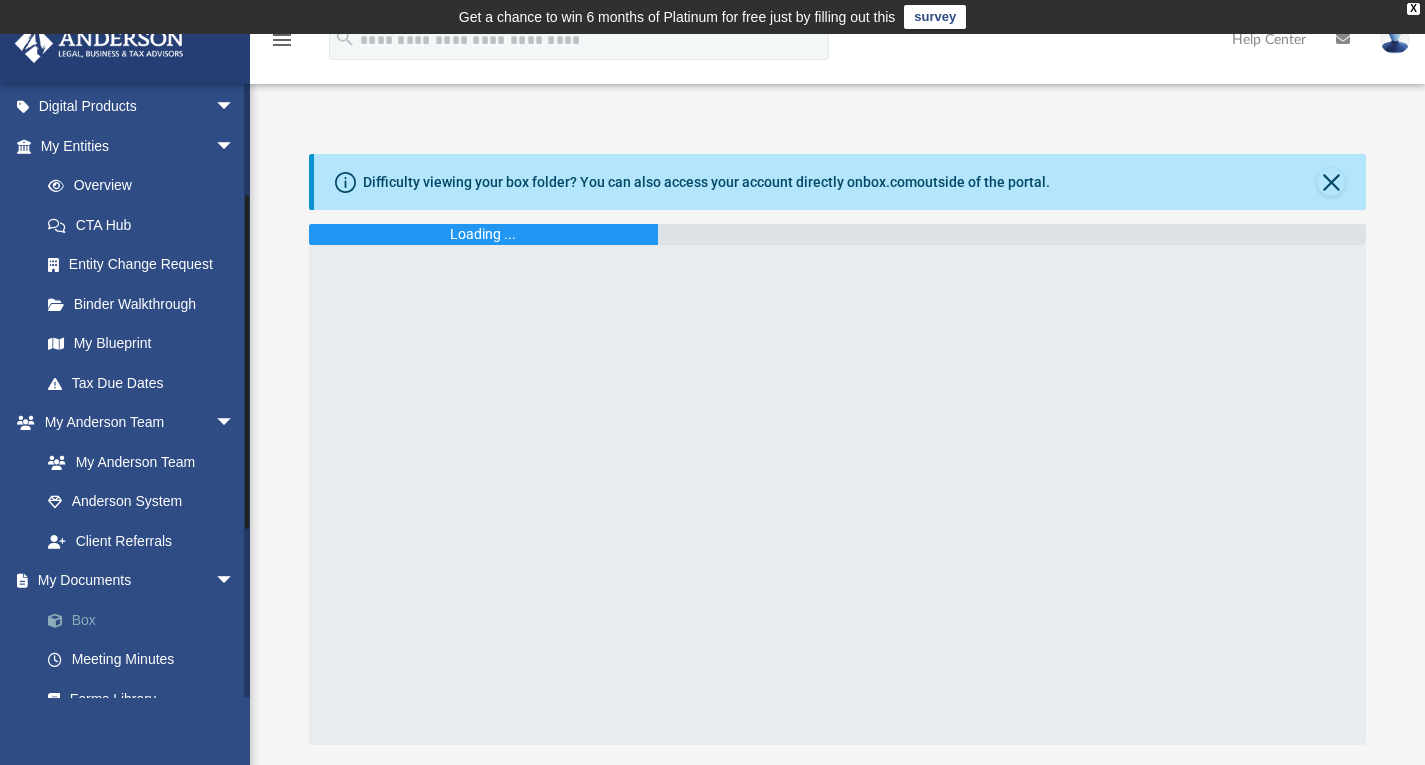 click on "Box" at bounding box center (146, 620) 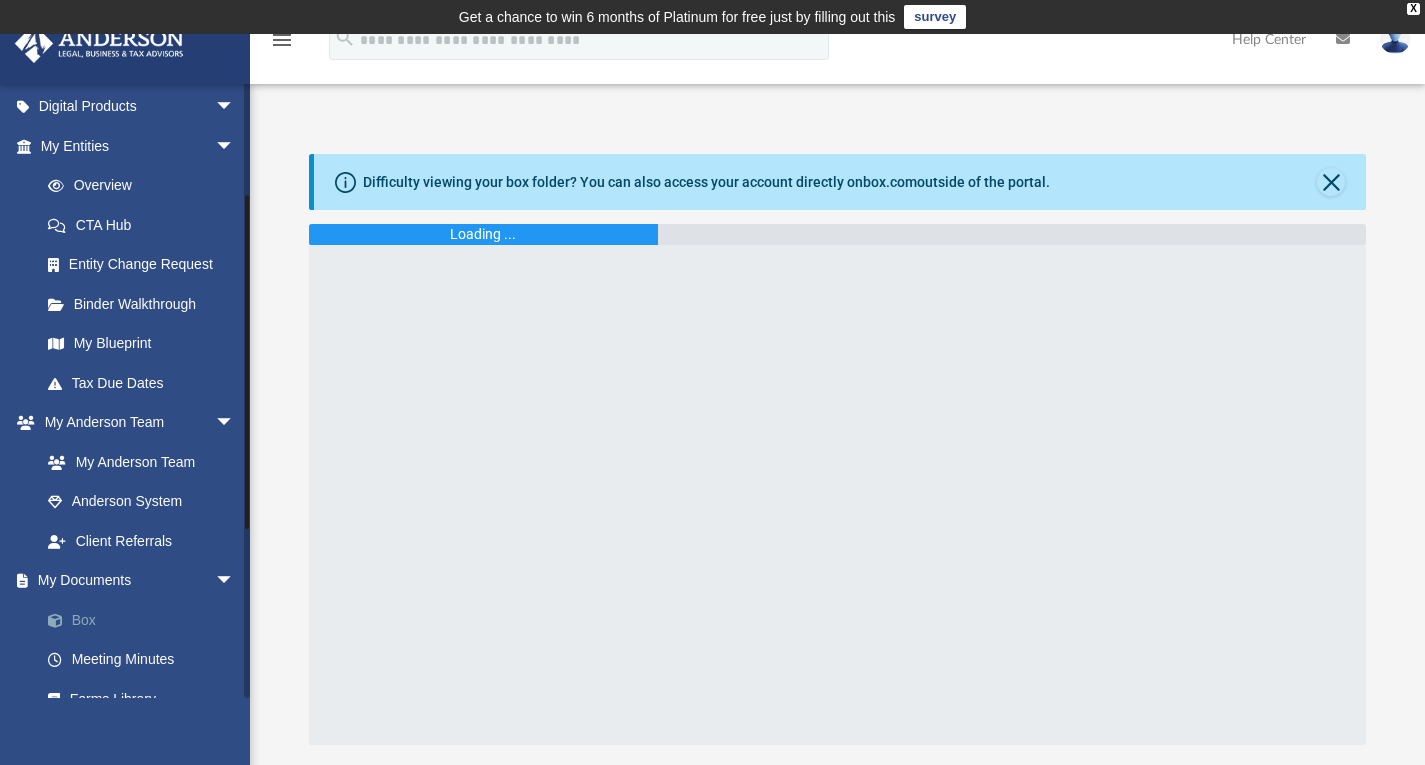 scroll, scrollTop: 300, scrollLeft: 0, axis: vertical 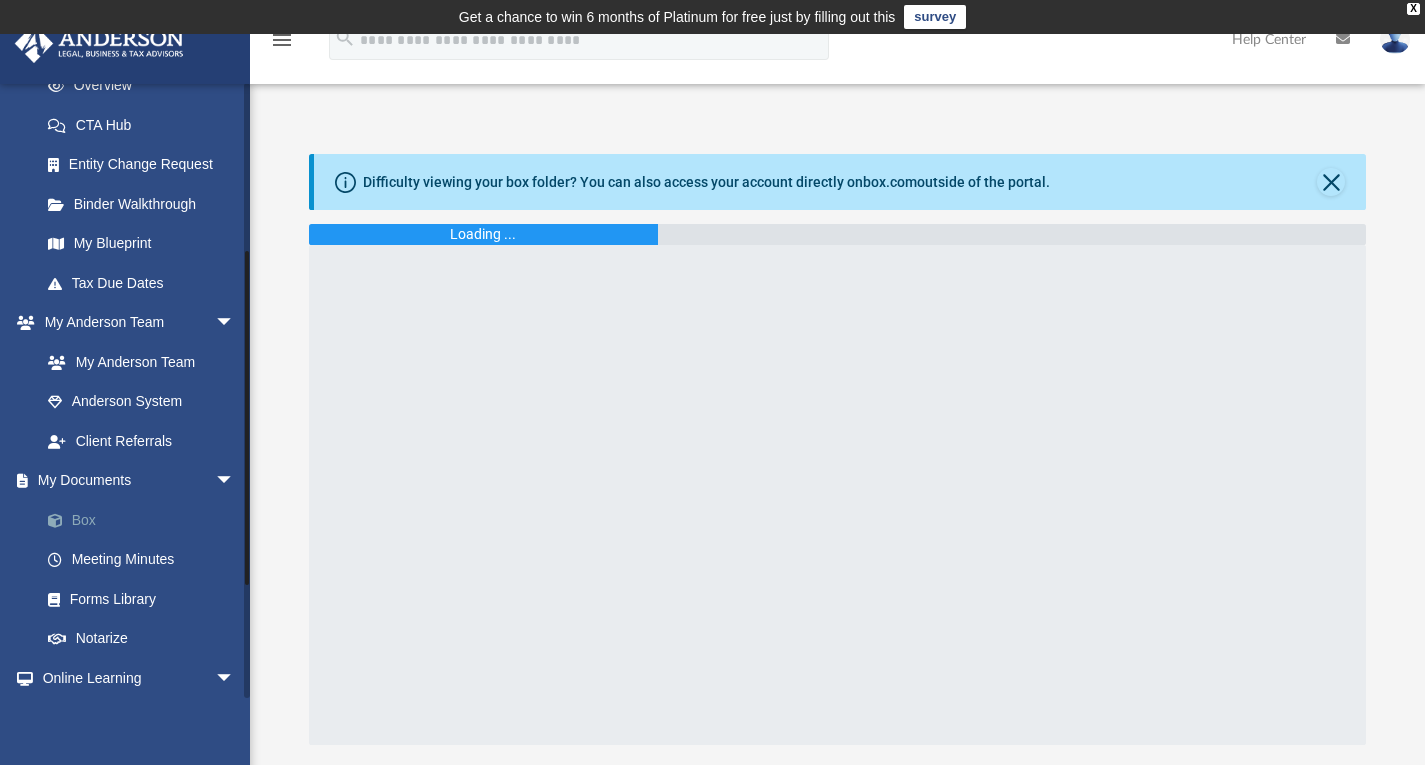 click on "Box" at bounding box center (146, 520) 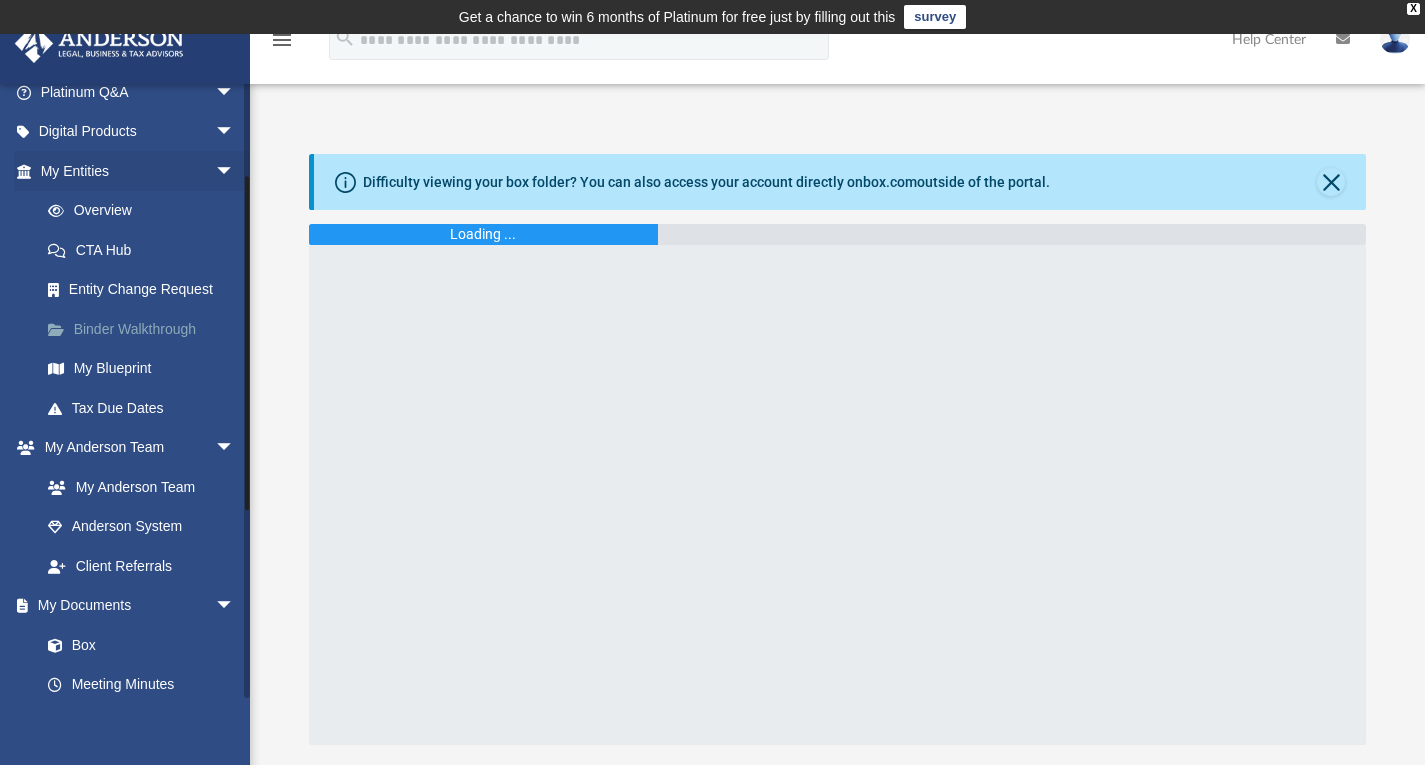 scroll, scrollTop: 166, scrollLeft: 0, axis: vertical 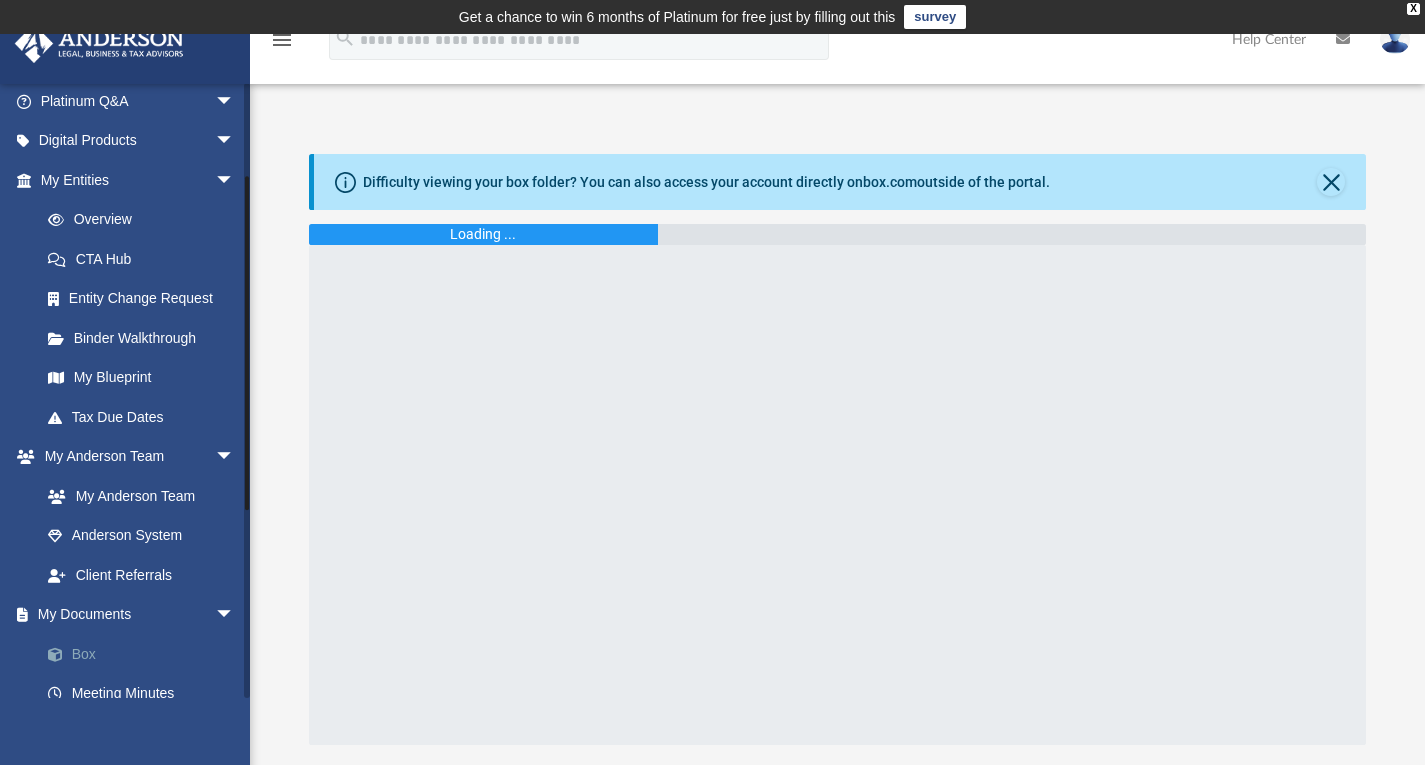 click on "Box" at bounding box center [146, 654] 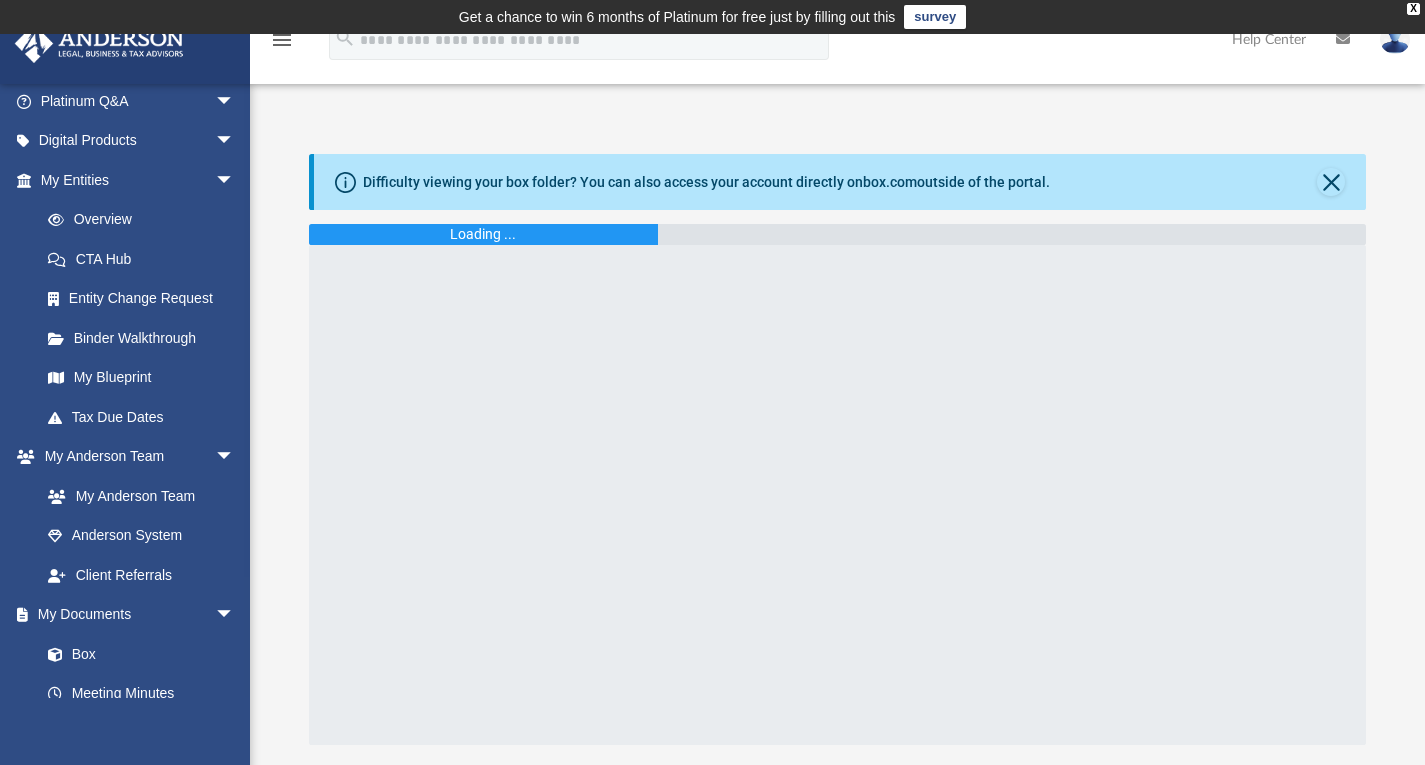 click on "Difficulty viewing your box folder? You can also access your account directly on  box.com  outside of the portal." at bounding box center (840, 182) 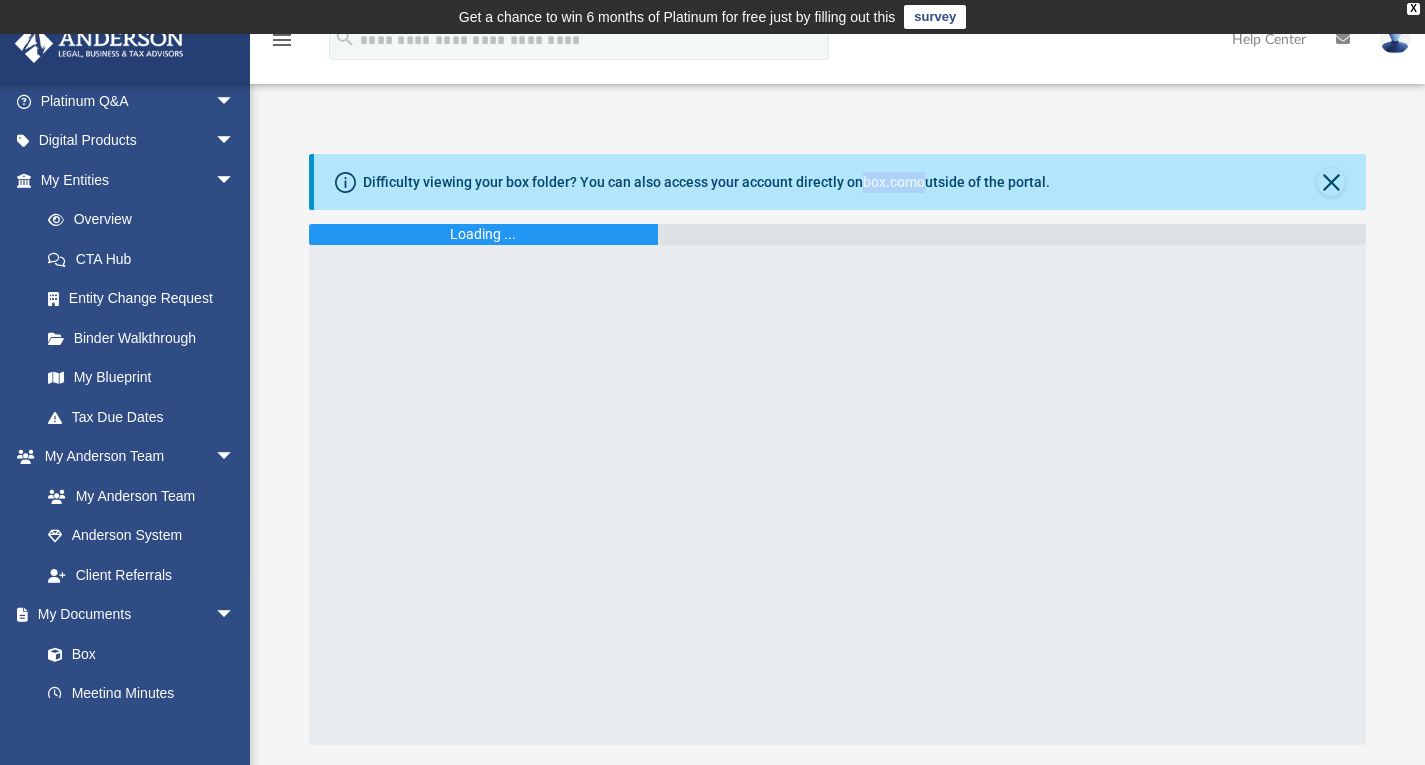 drag, startPoint x: 870, startPoint y: 183, endPoint x: 928, endPoint y: 183, distance: 58 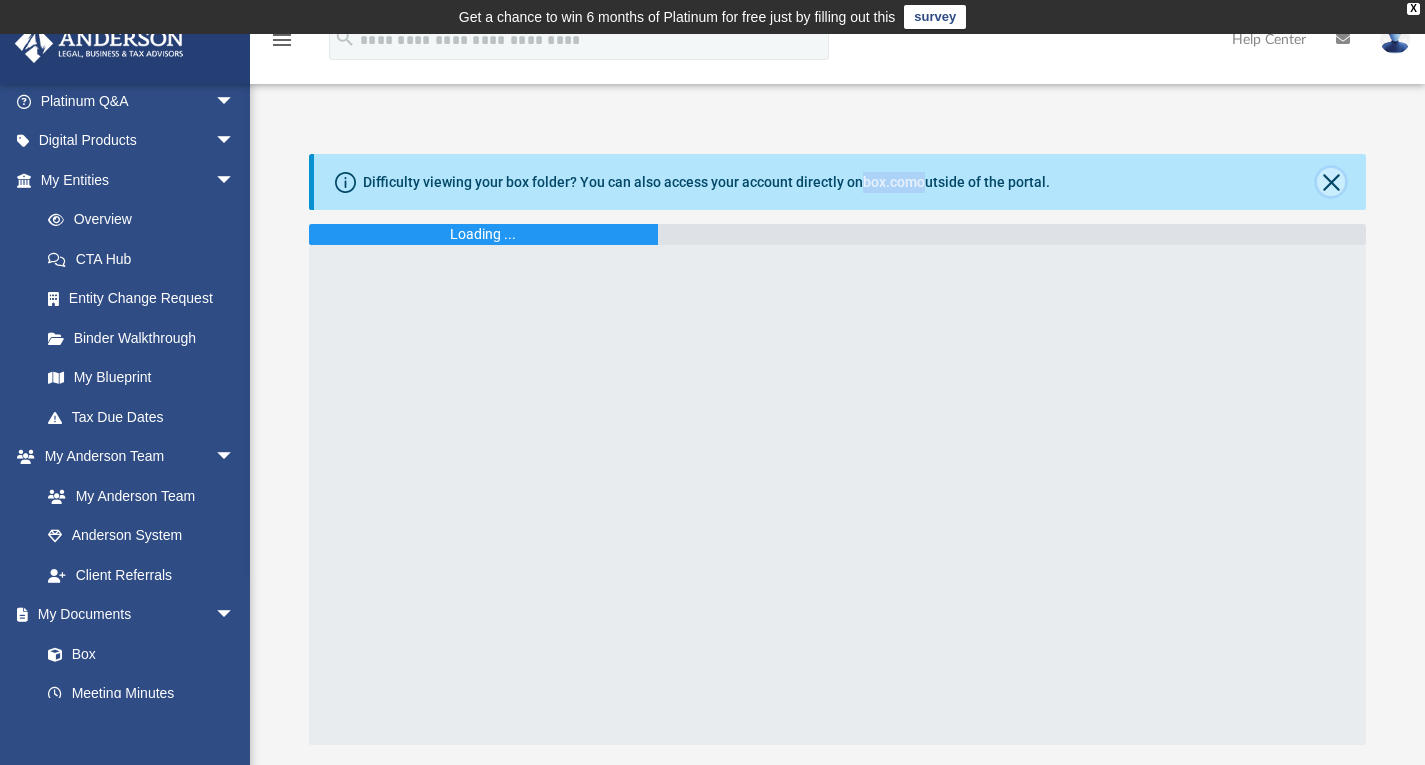 click 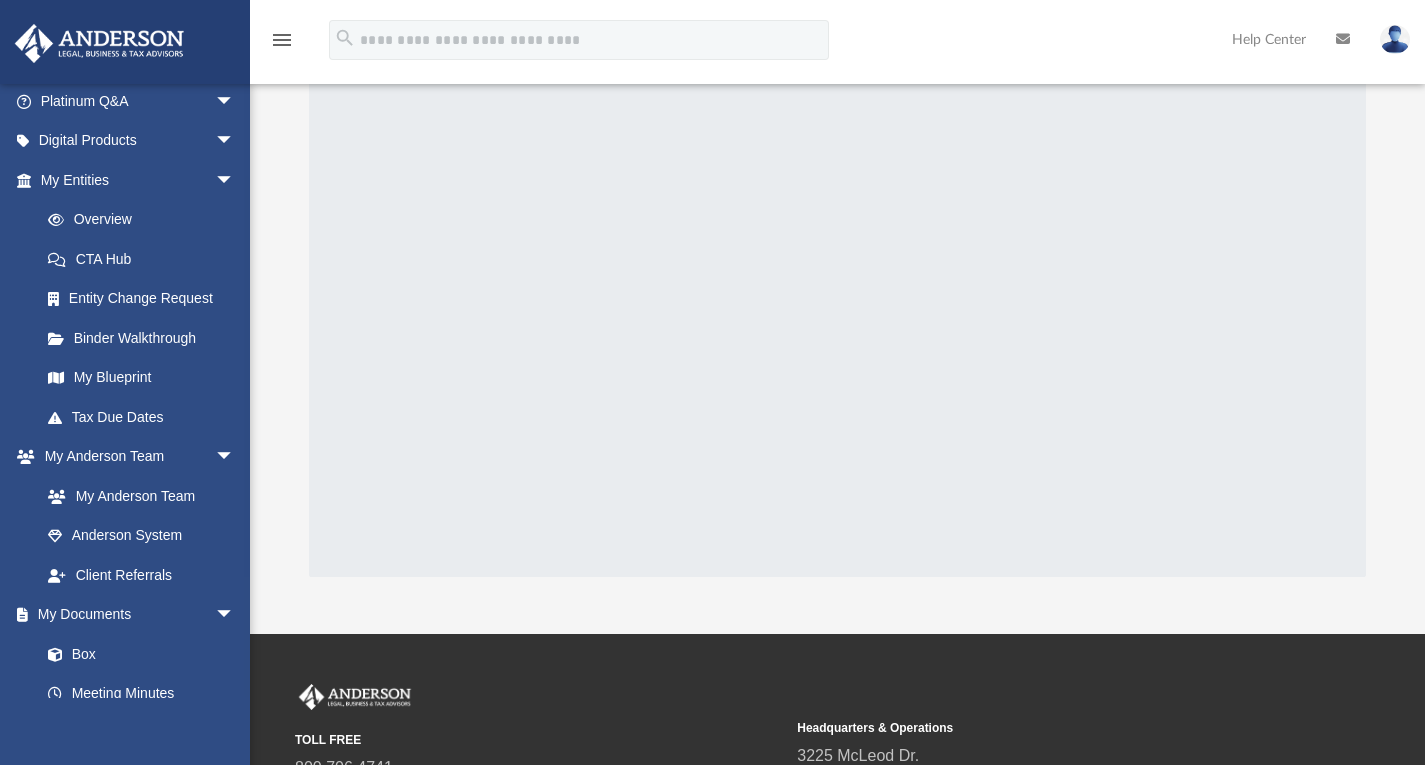 scroll, scrollTop: 0, scrollLeft: 0, axis: both 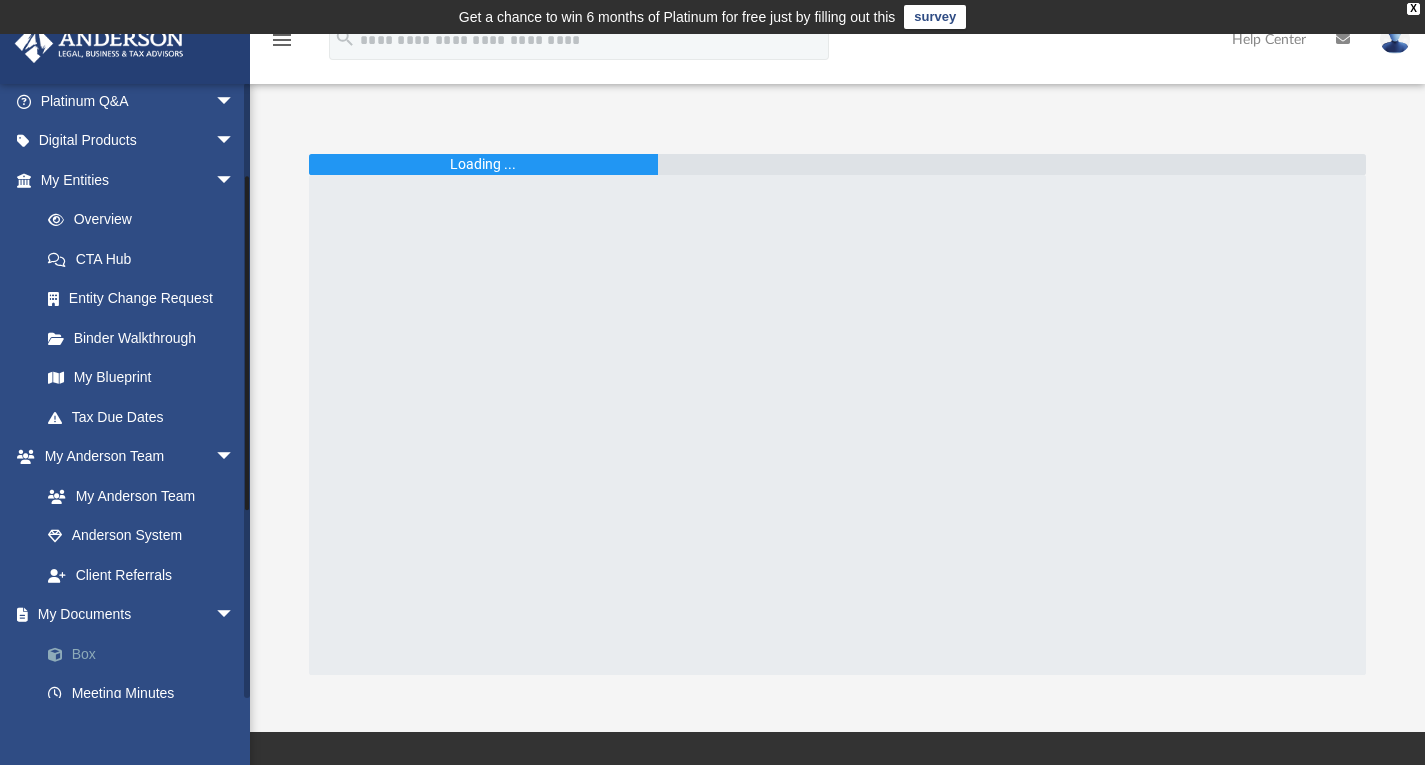click on "Box" at bounding box center (146, 654) 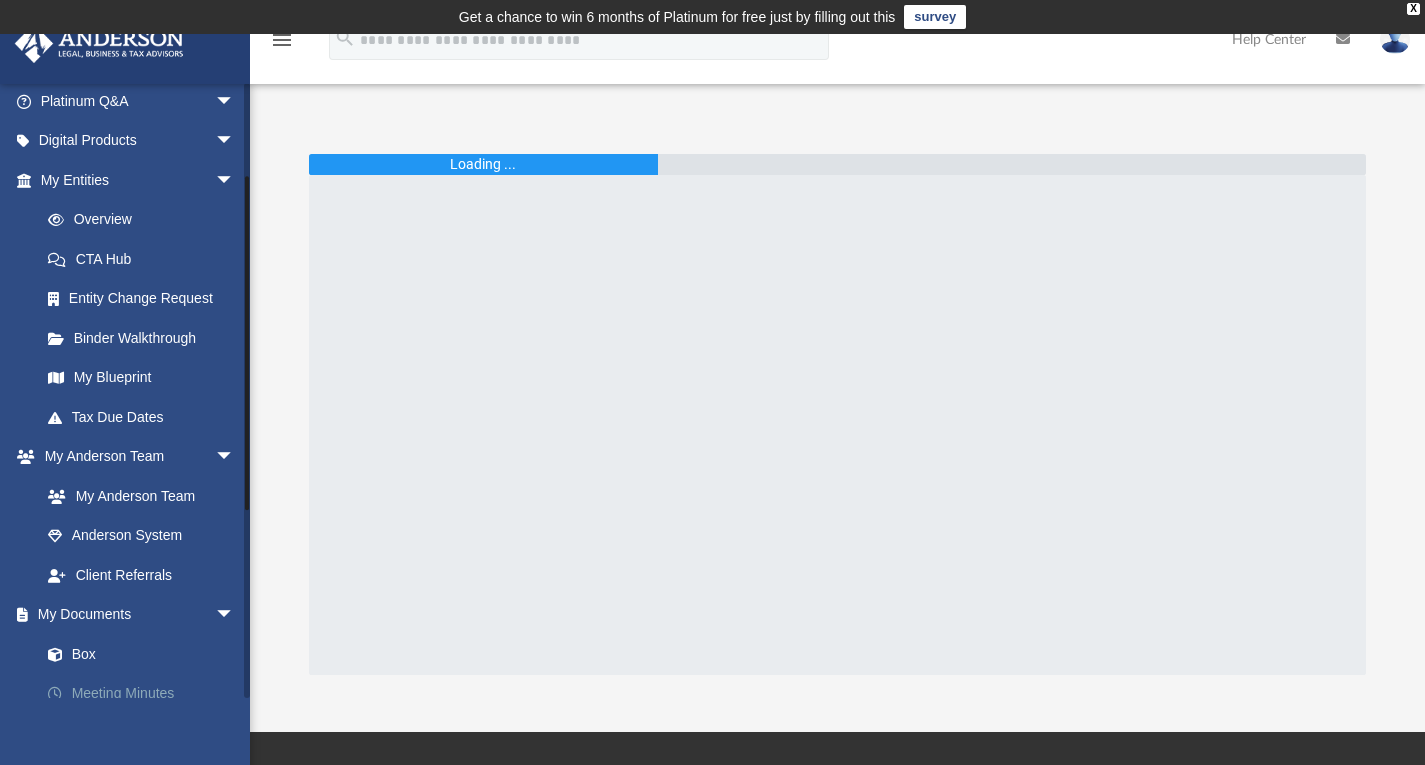 click on "Meeting Minutes" at bounding box center [146, 694] 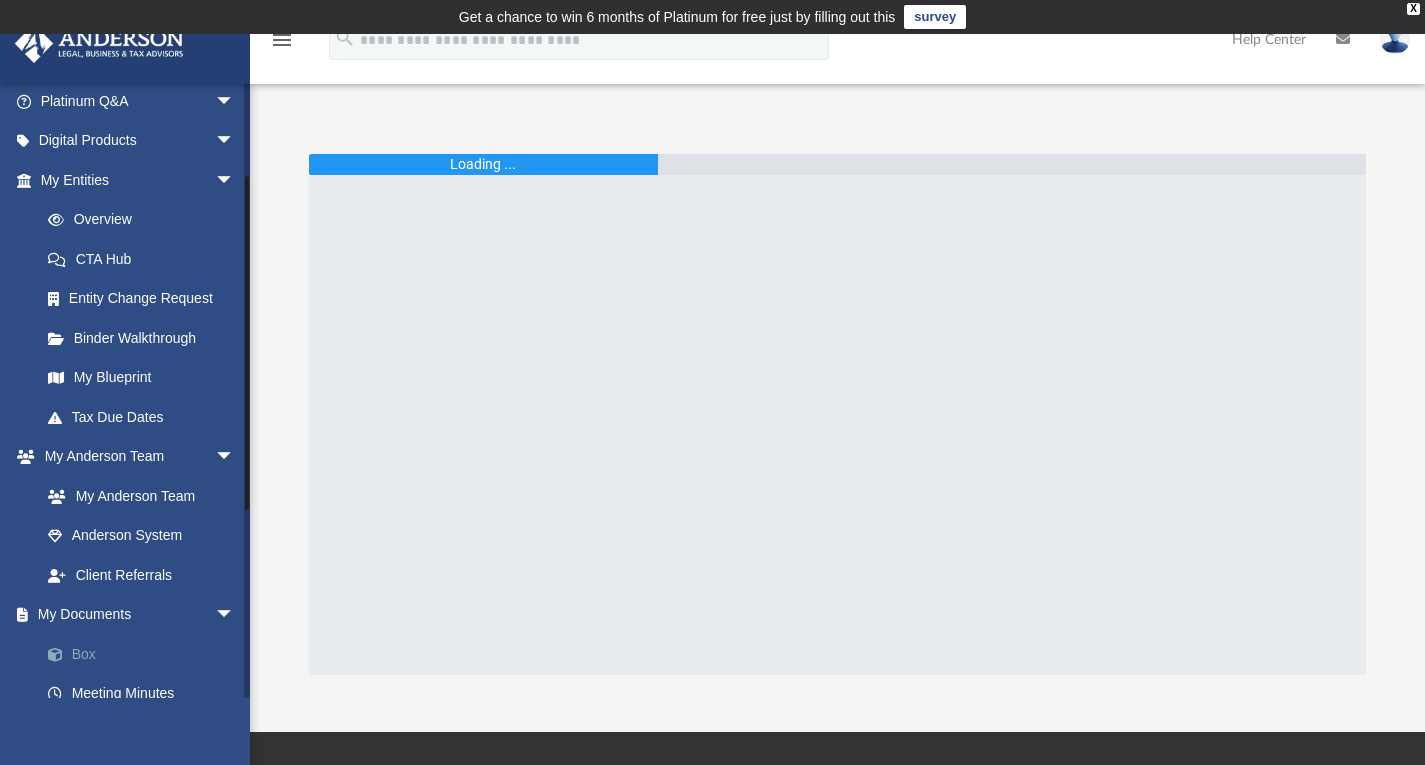 click on "Box" at bounding box center [146, 654] 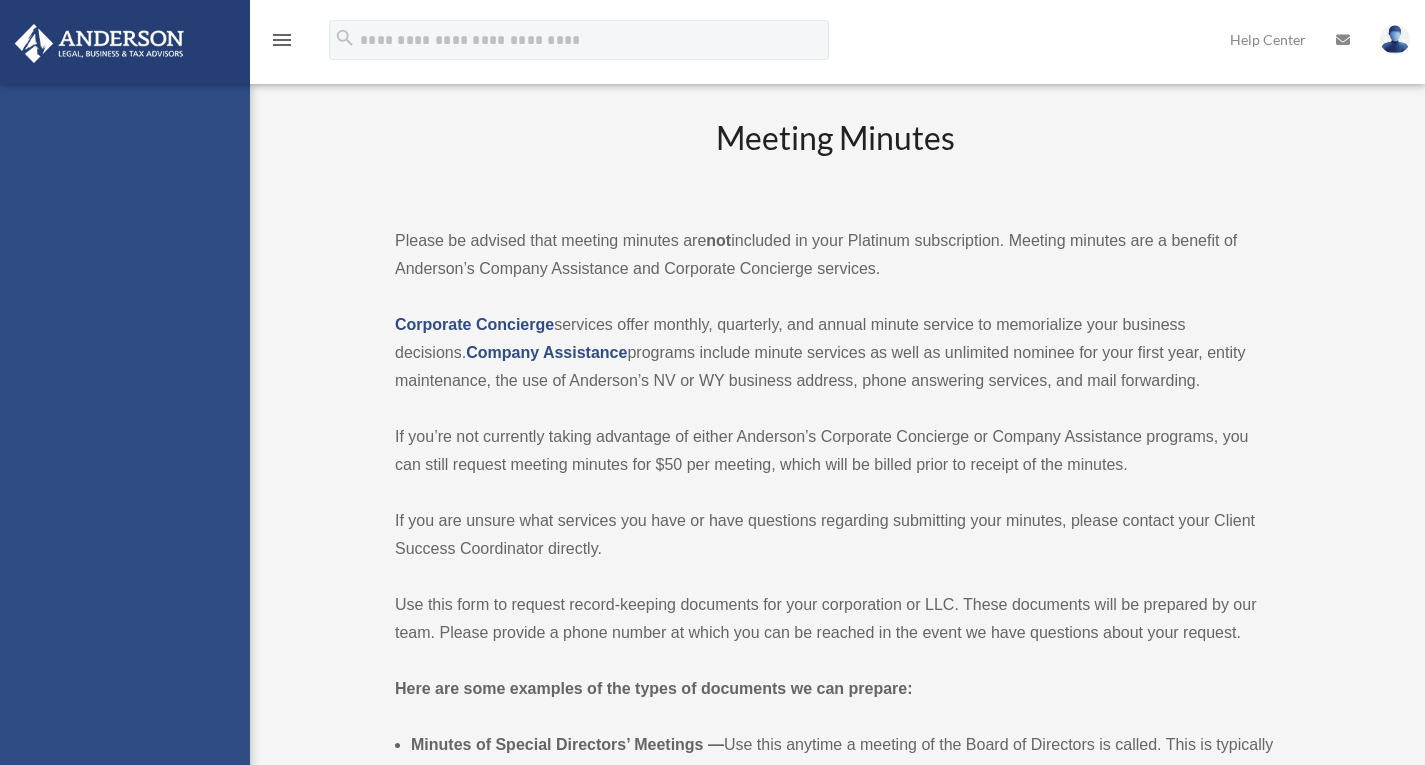 scroll, scrollTop: 0, scrollLeft: 0, axis: both 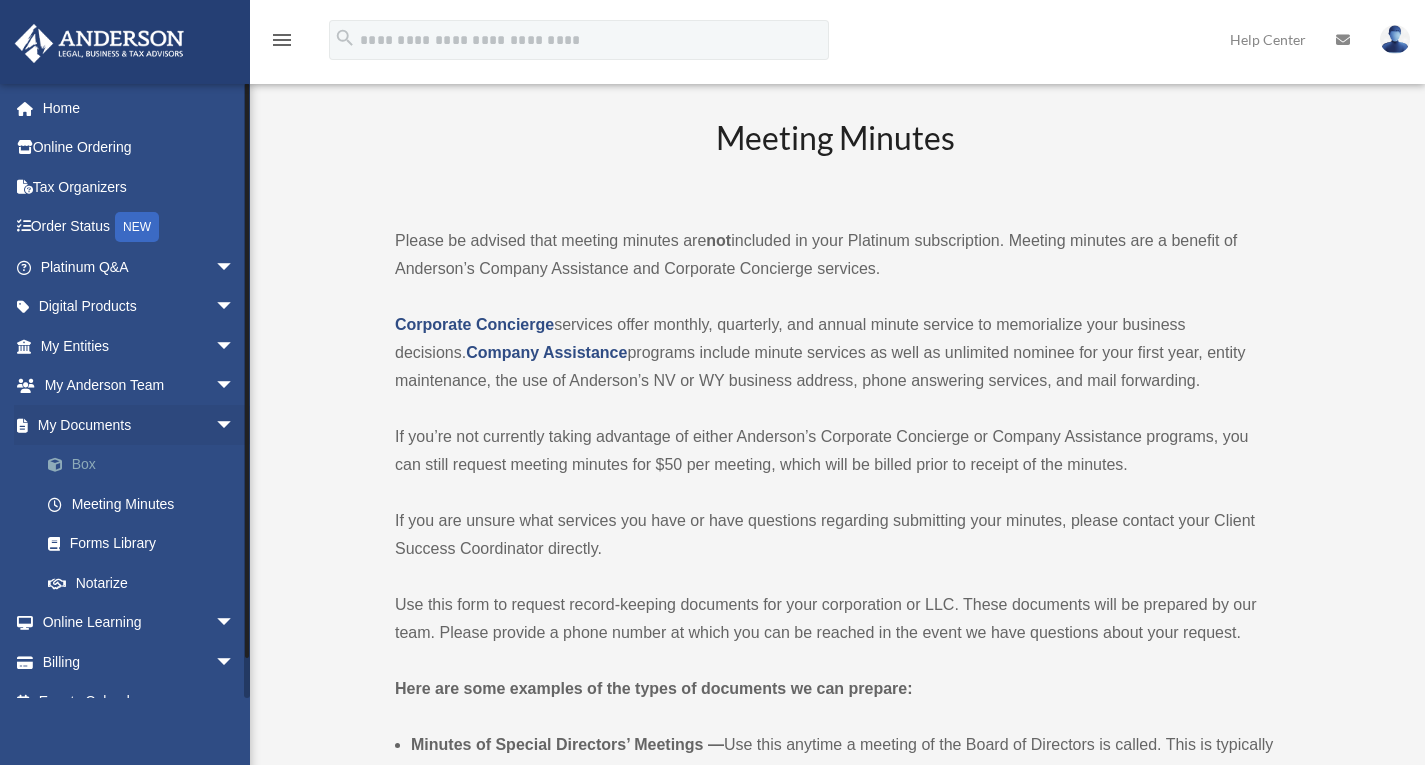 click on "Box" at bounding box center (146, 465) 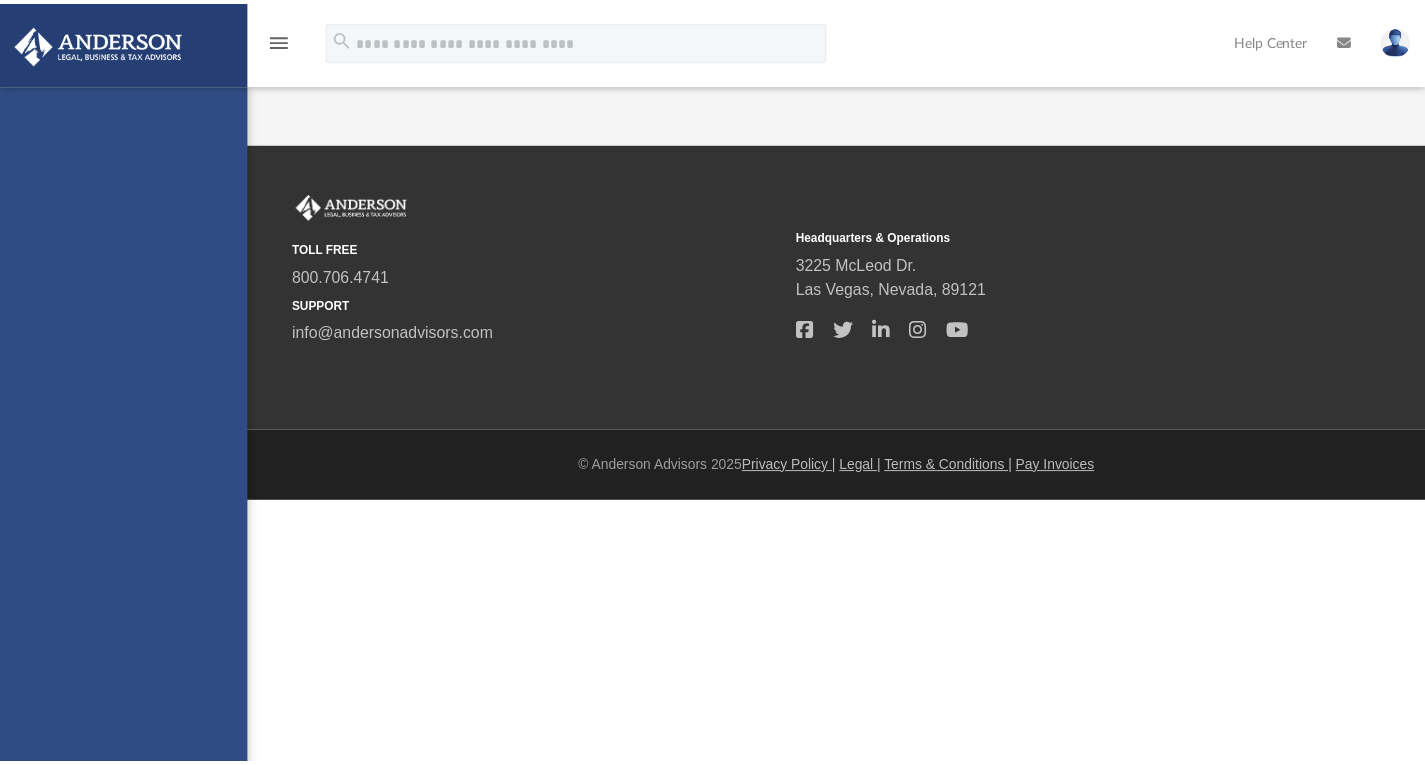 scroll, scrollTop: 0, scrollLeft: 0, axis: both 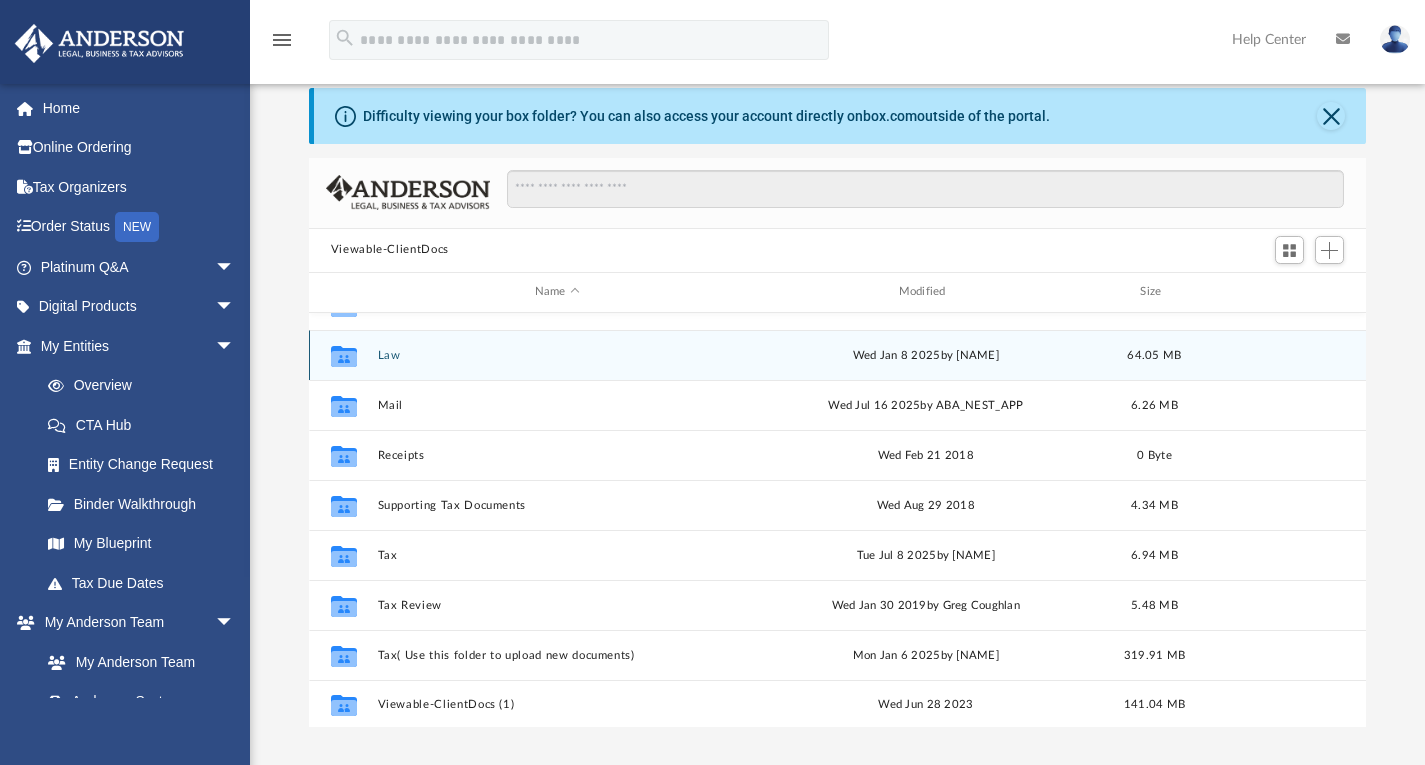 click on "Law" at bounding box center (557, 354) 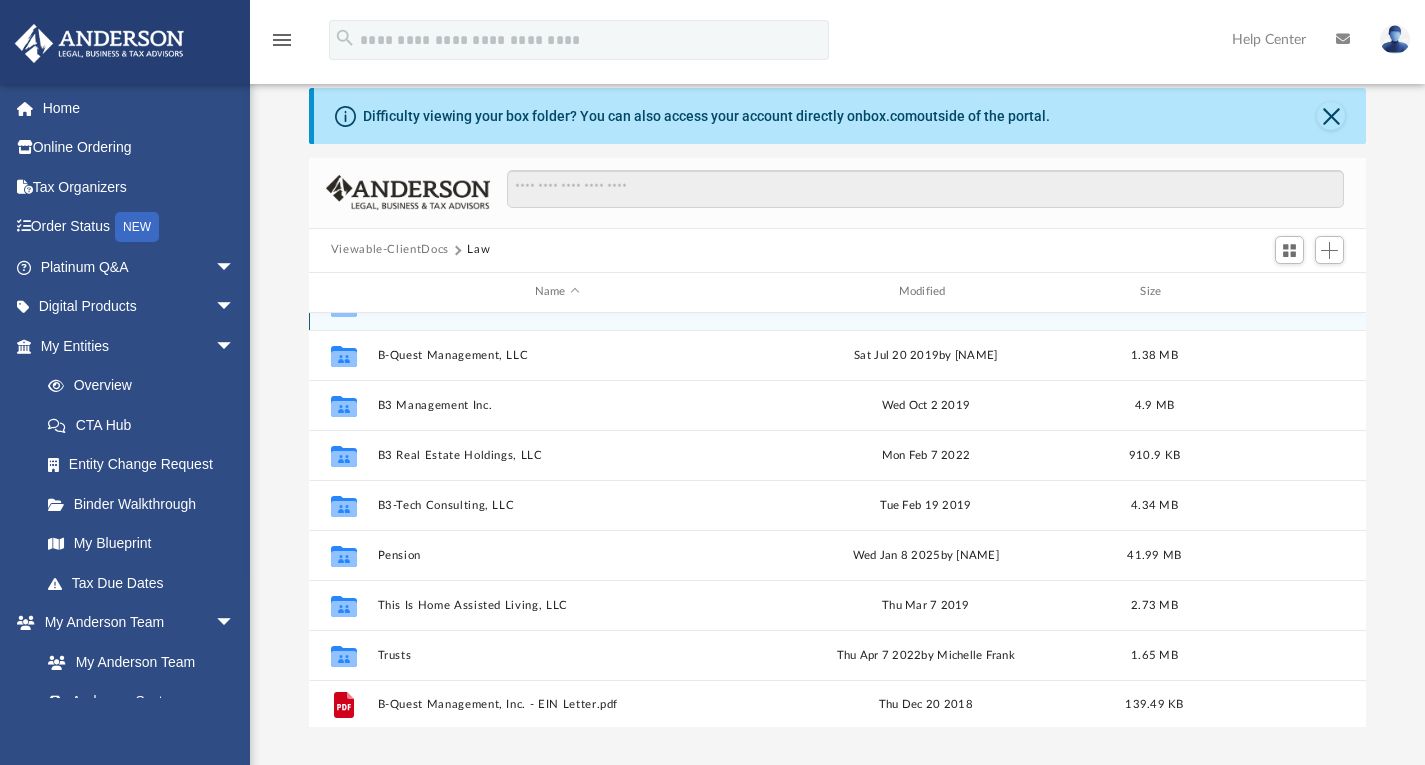 scroll, scrollTop: 0, scrollLeft: 0, axis: both 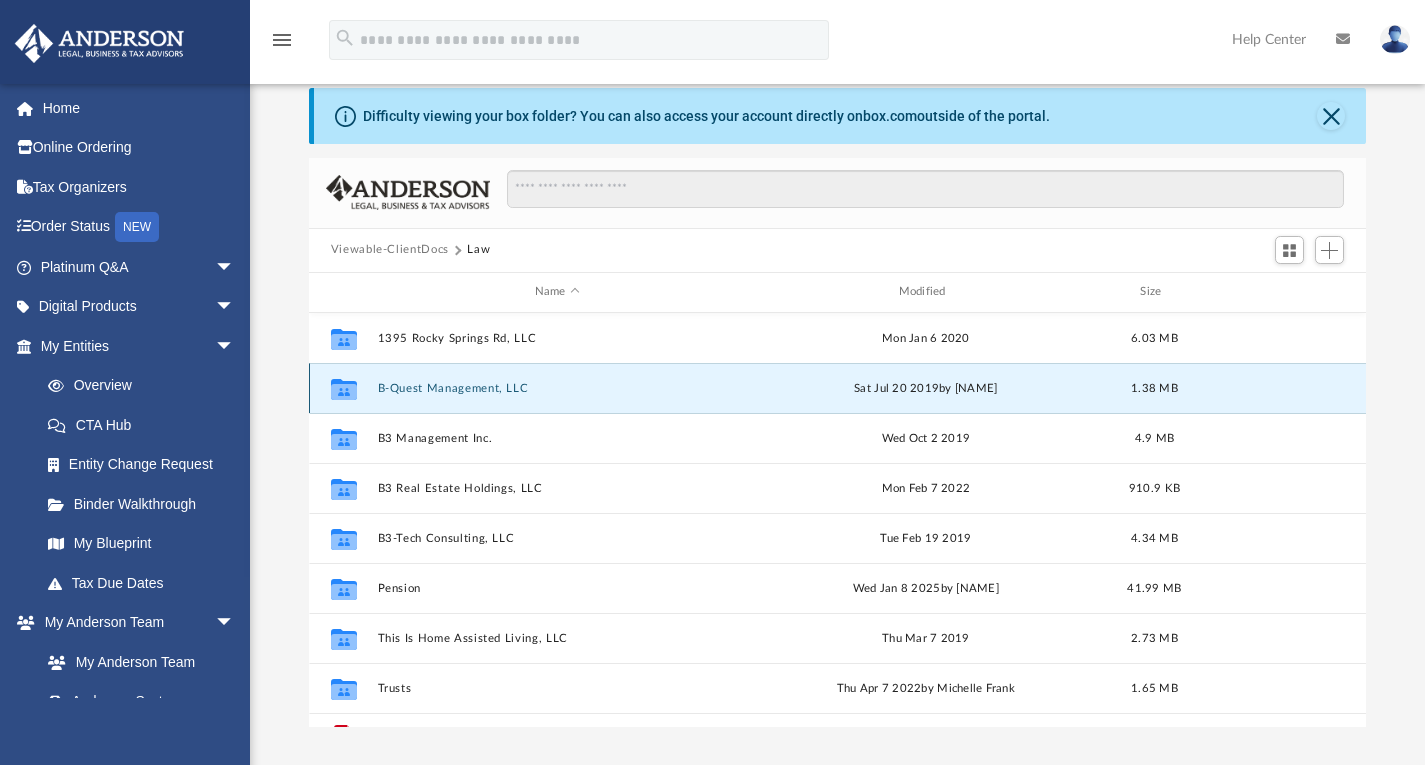 click on "B-Quest Management, LLC" at bounding box center [557, 387] 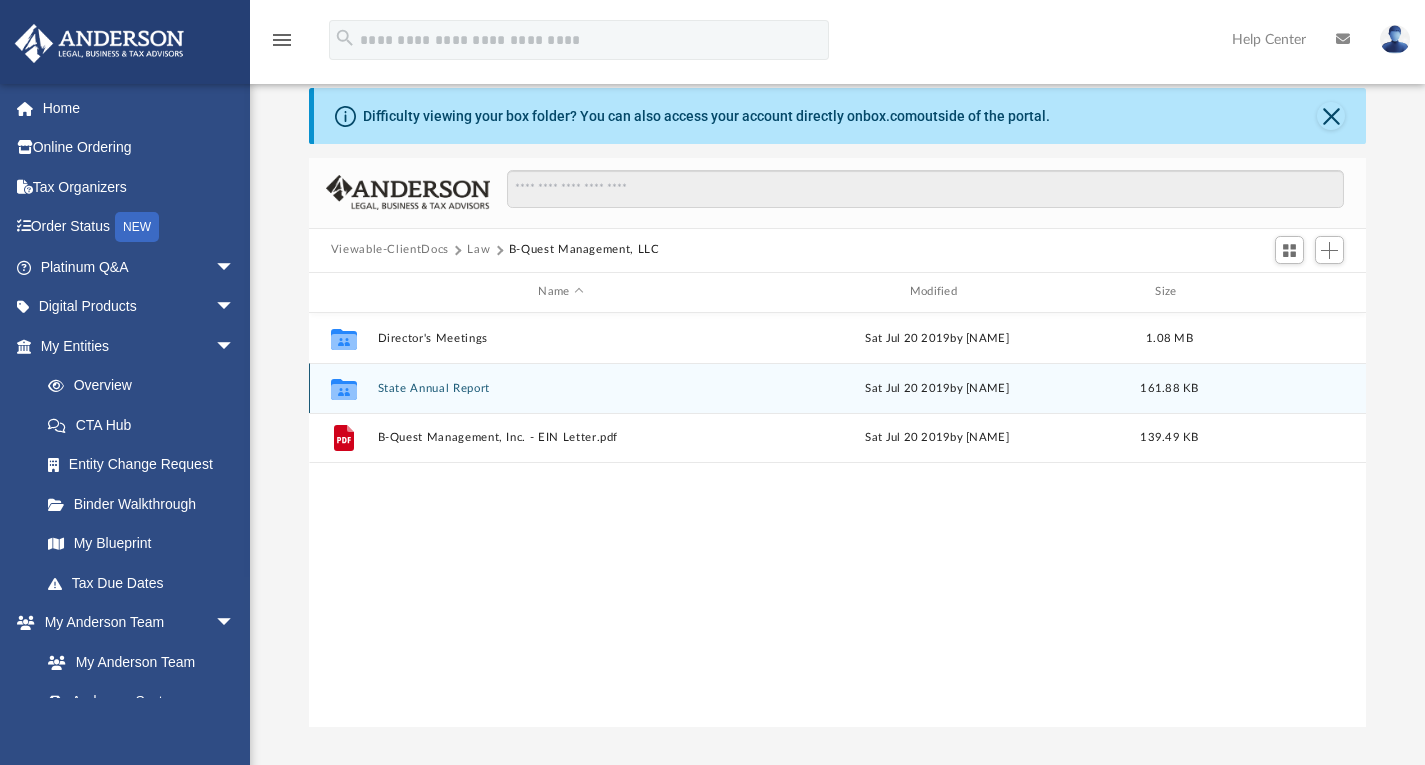 click on "Collaborated Folder State Annual Report Sat Jul 20 [YEAR]  by [NAME] 161.88 KB" at bounding box center (838, 388) 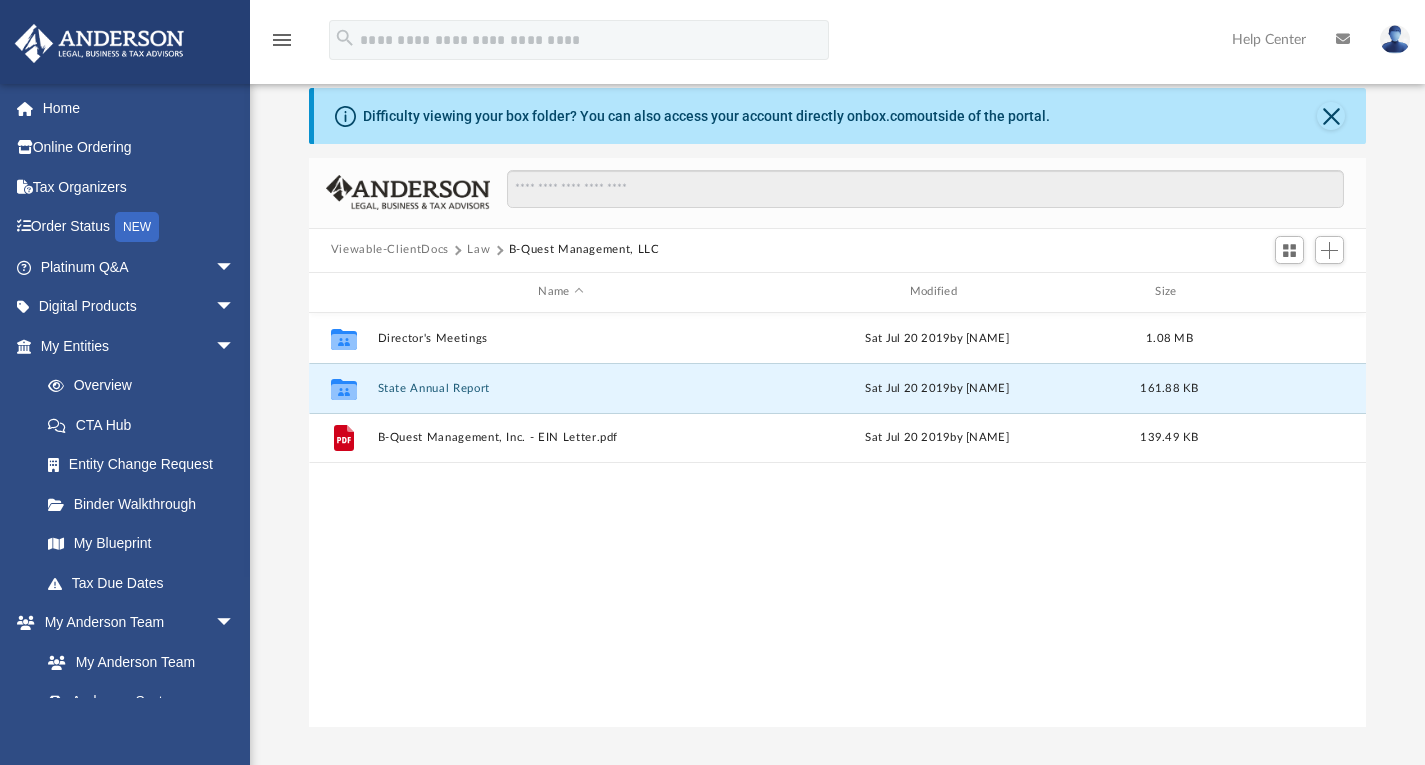 click on "Law" at bounding box center [478, 250] 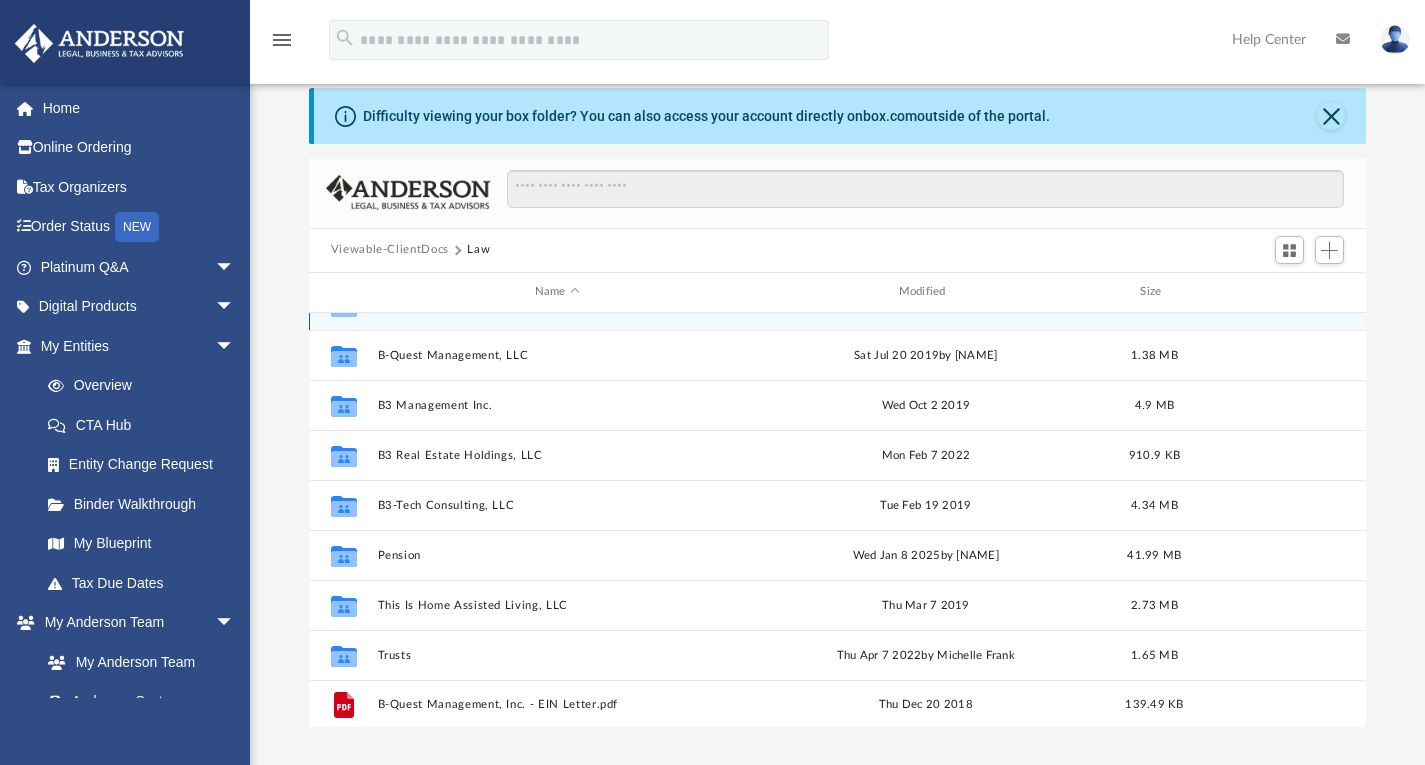 scroll, scrollTop: 35, scrollLeft: 0, axis: vertical 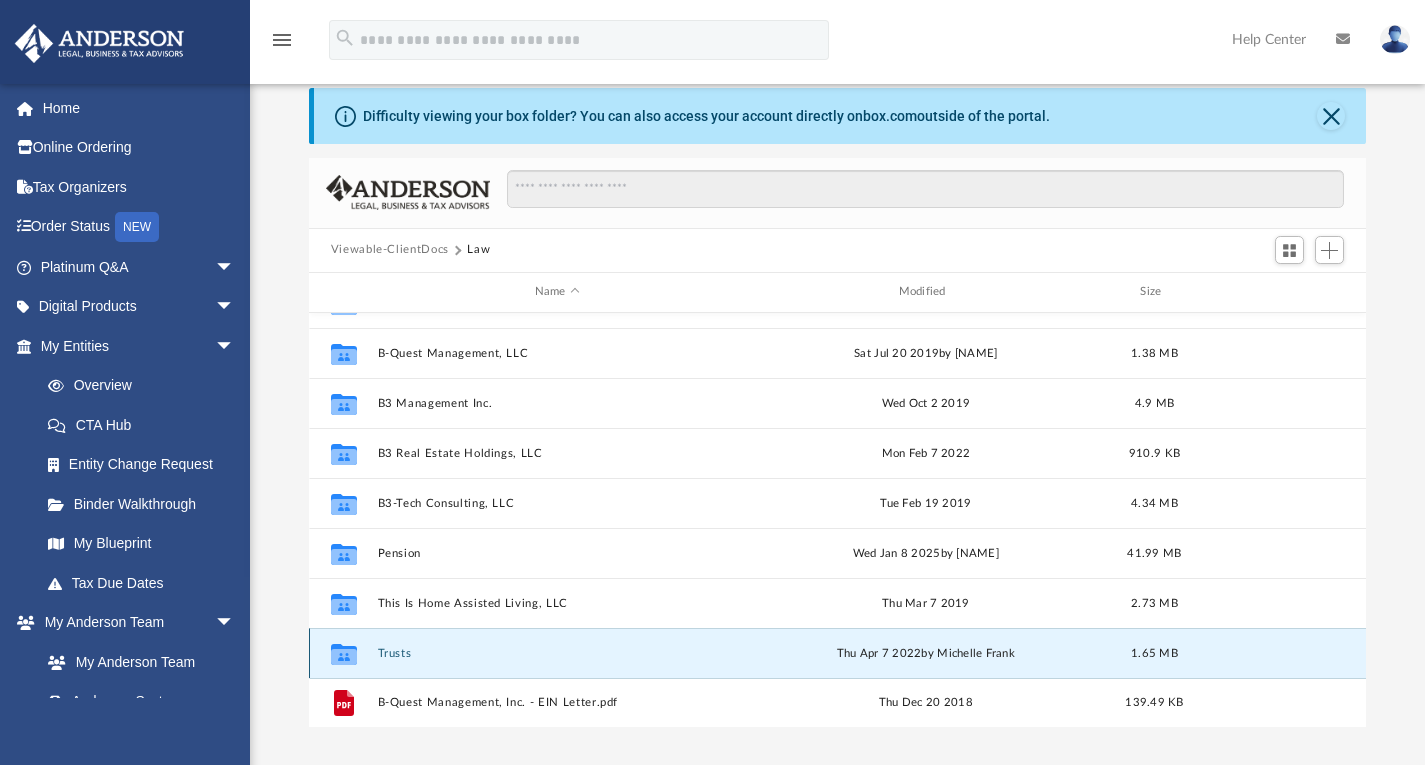 click on "Trusts" at bounding box center (557, 652) 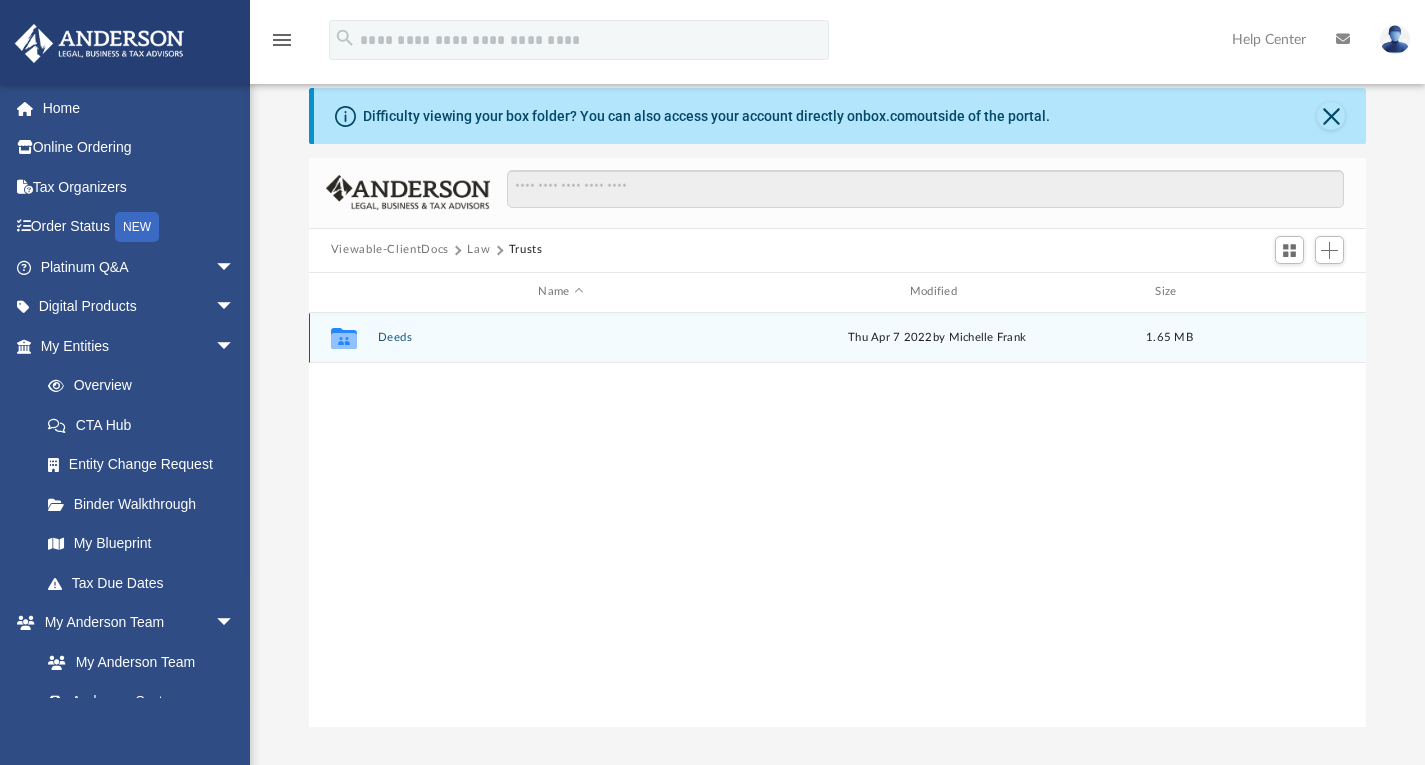 scroll, scrollTop: 0, scrollLeft: 0, axis: both 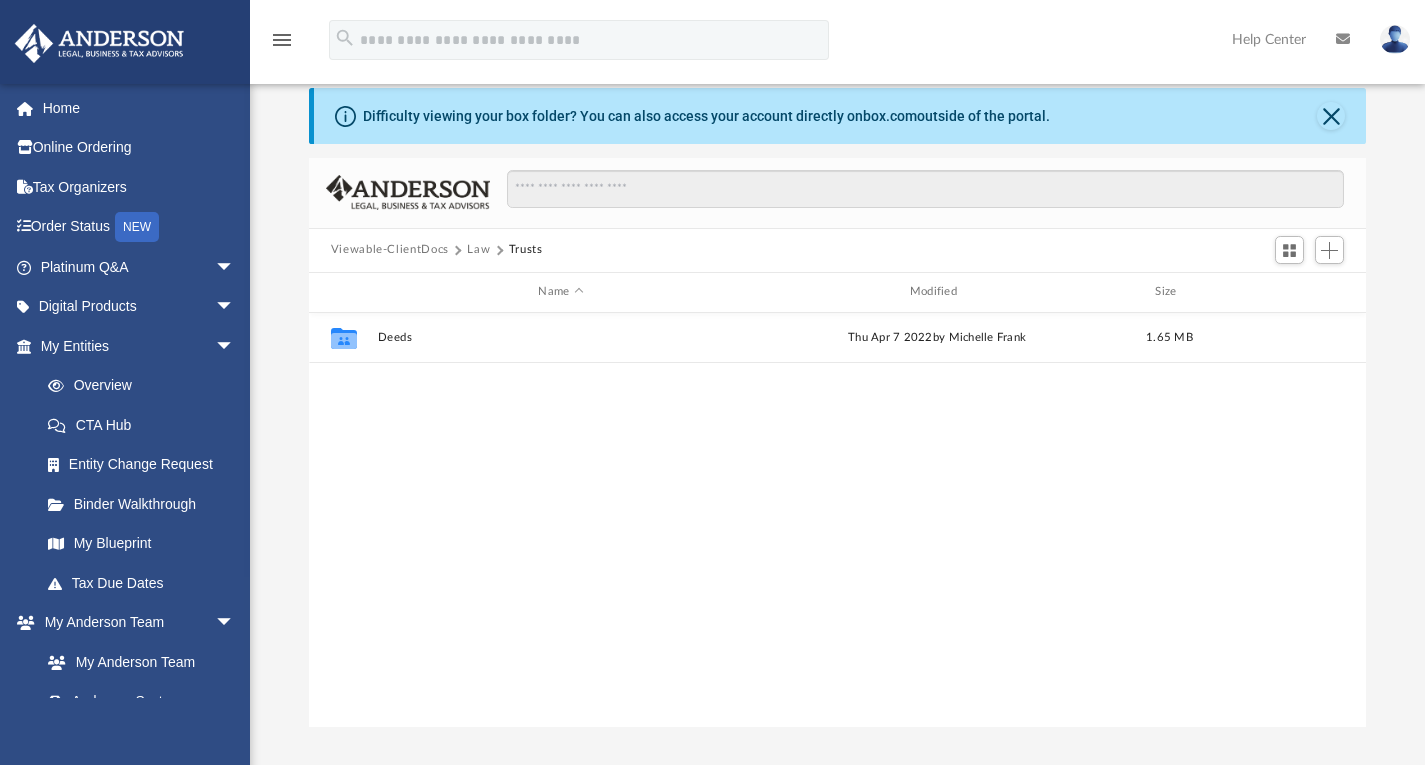 click on "Viewable-ClientDocs" at bounding box center (390, 250) 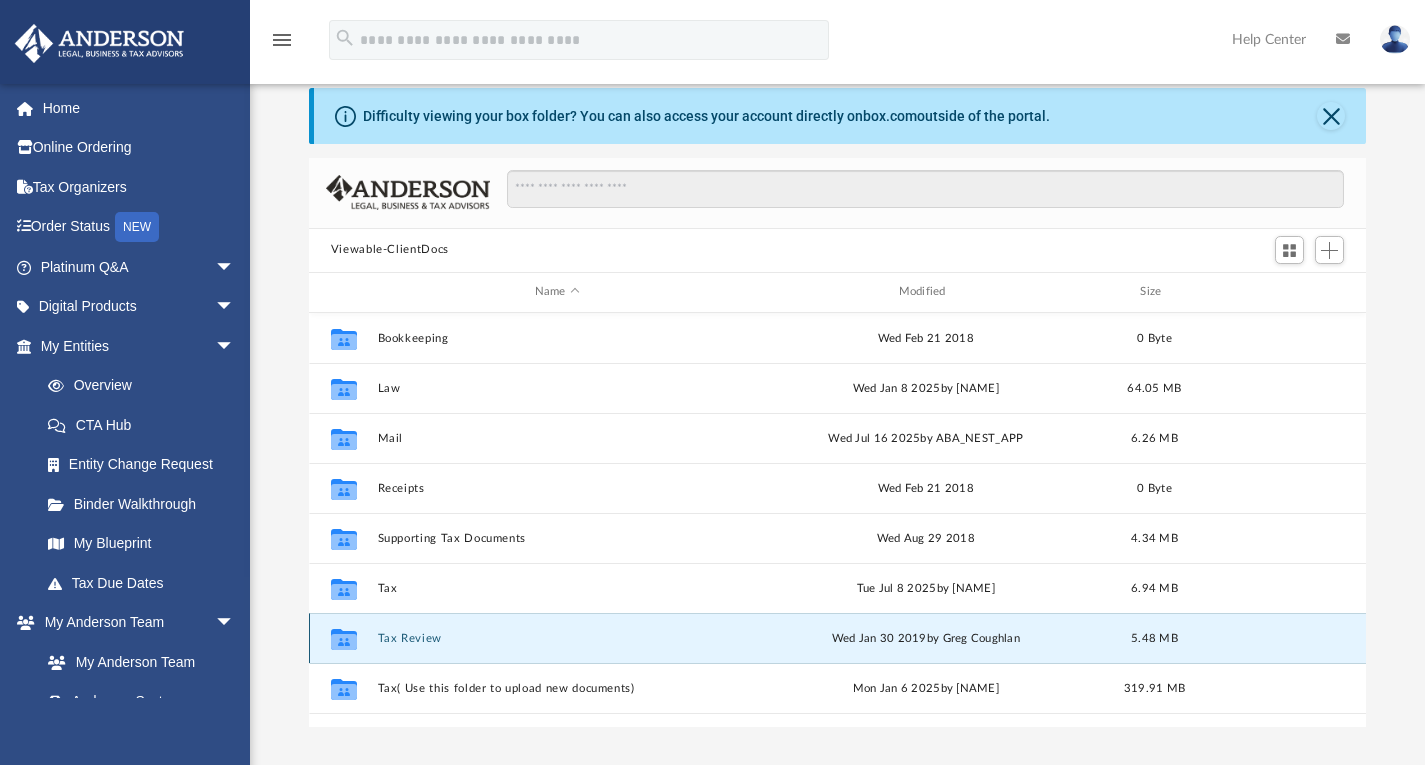 click on "Tax Review" at bounding box center [557, 637] 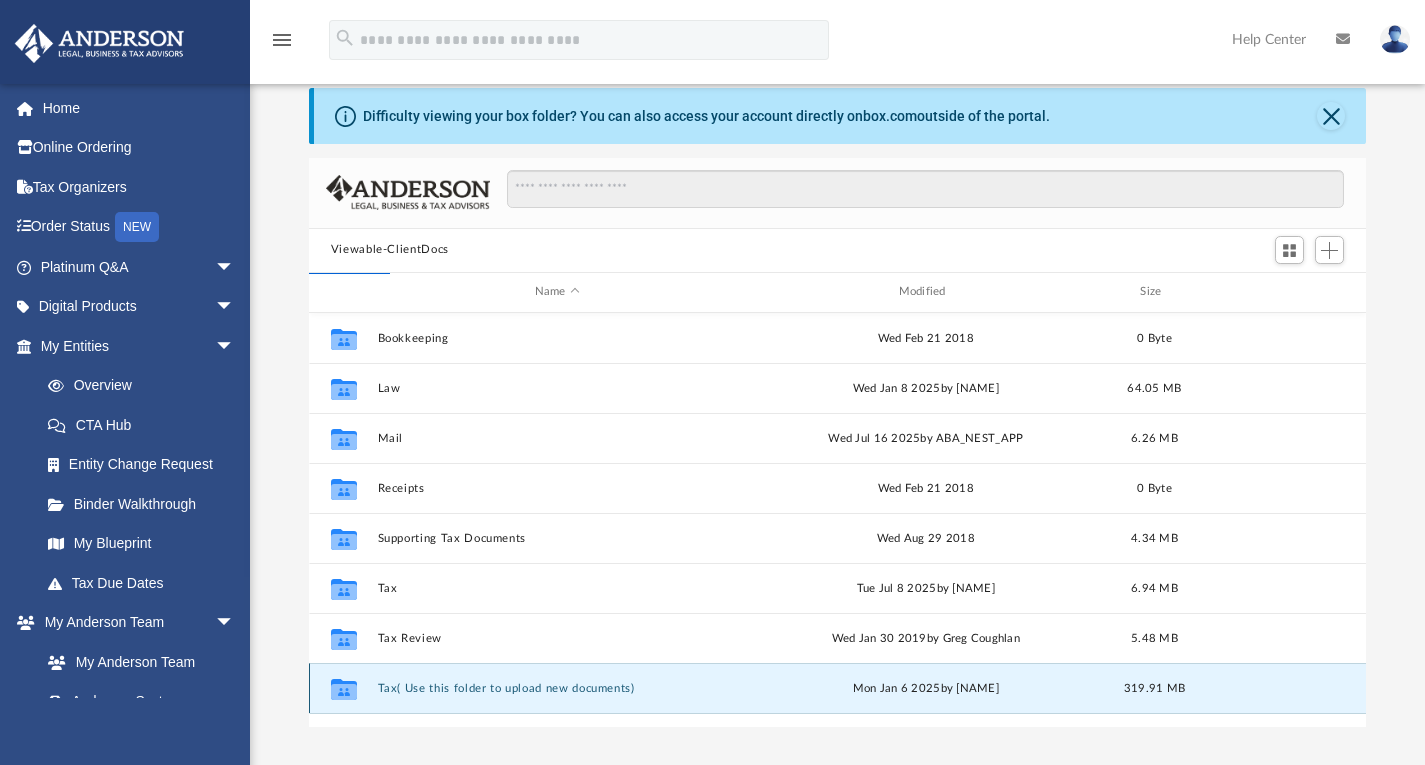 click on "Tax( Use this folder to upload new documents)" at bounding box center [557, 687] 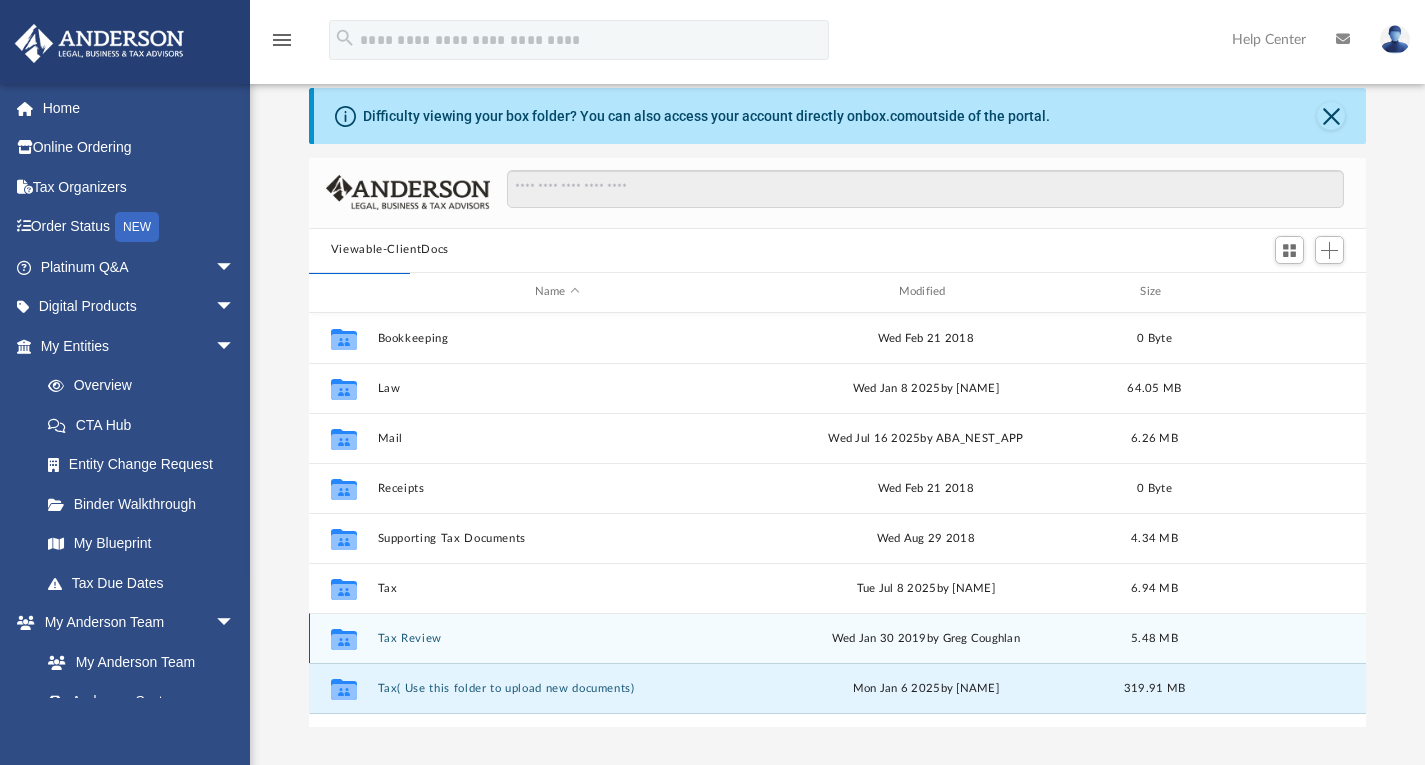 click on "Tax Review" at bounding box center [557, 637] 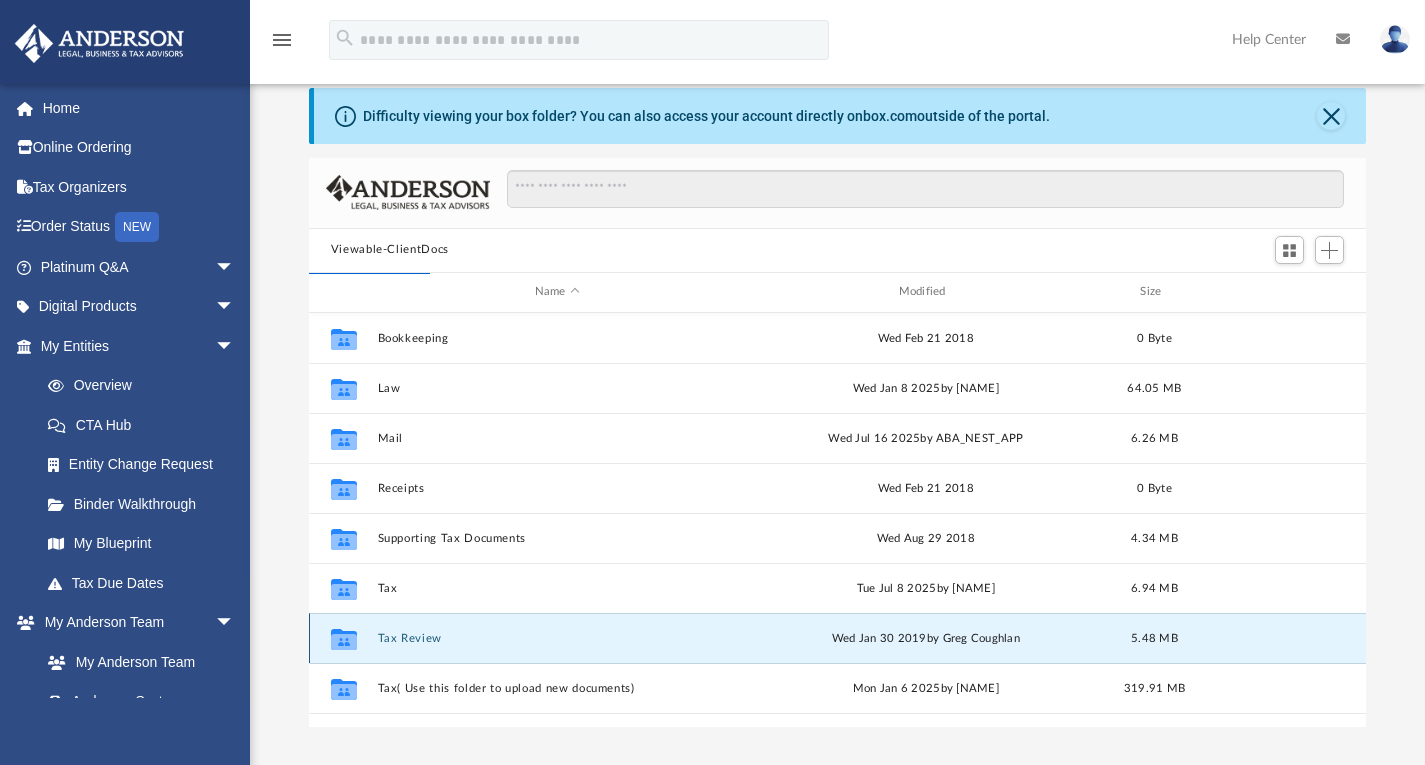 click on "Tax Review" at bounding box center [557, 637] 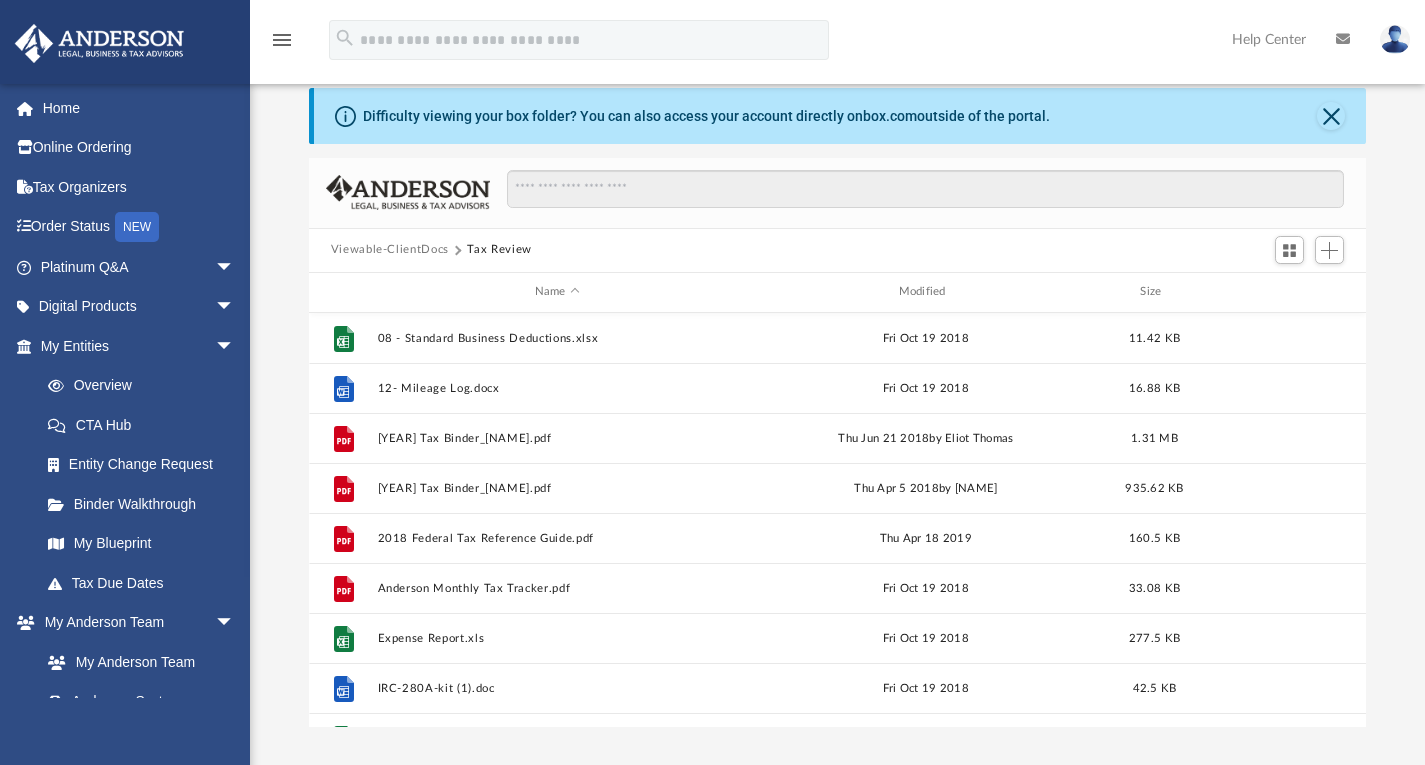 click on "Viewable-ClientDocs" at bounding box center [390, 250] 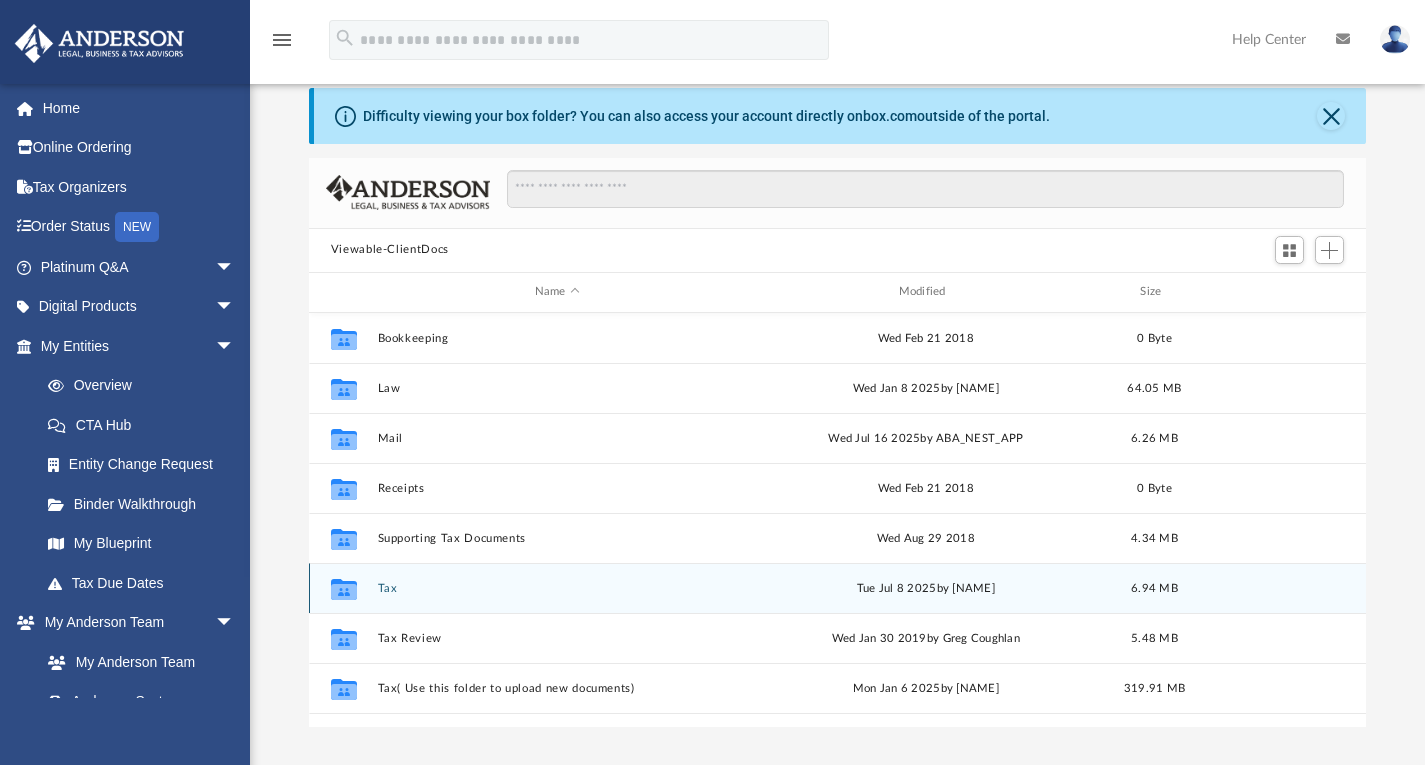 click on "Tax" at bounding box center (557, 587) 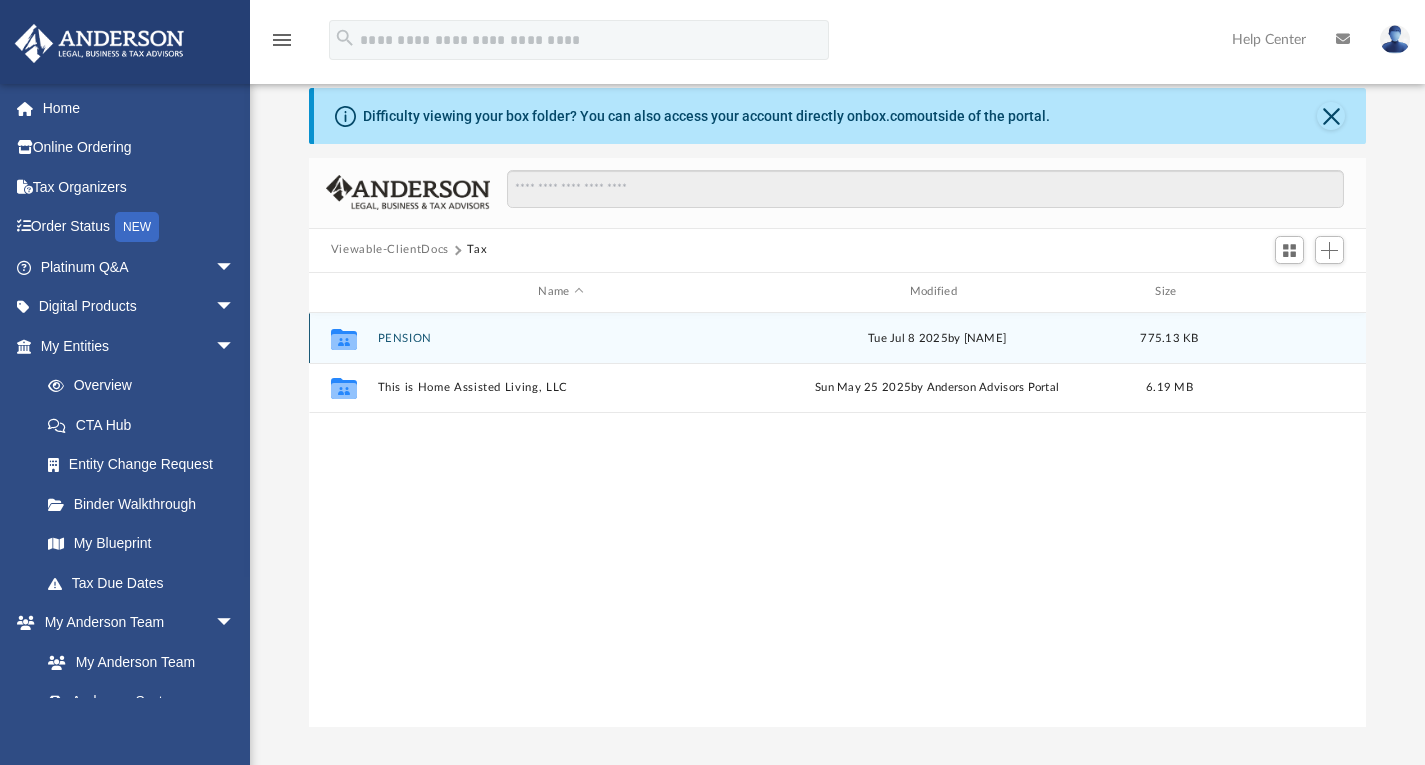 click on "PENSION" at bounding box center (560, 337) 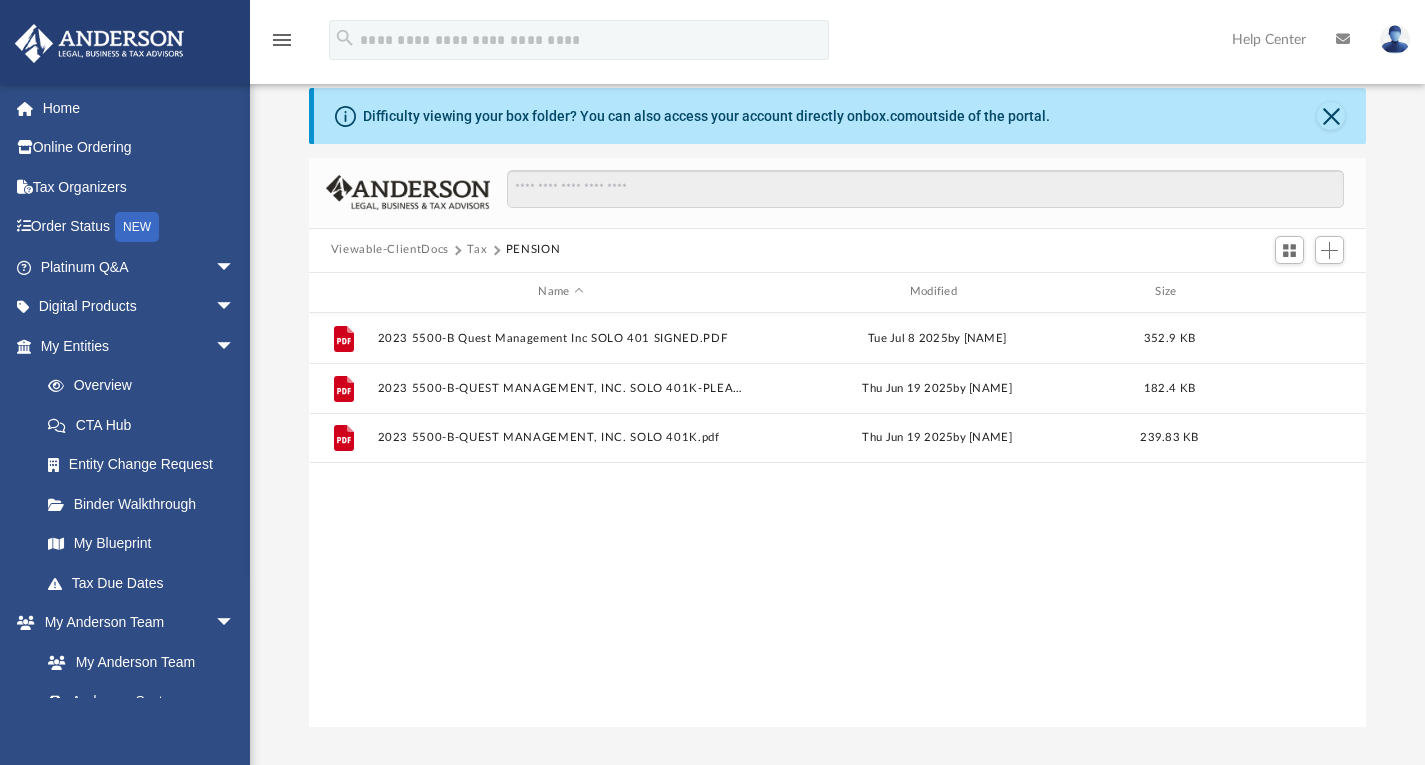 click on "Tax" at bounding box center (477, 250) 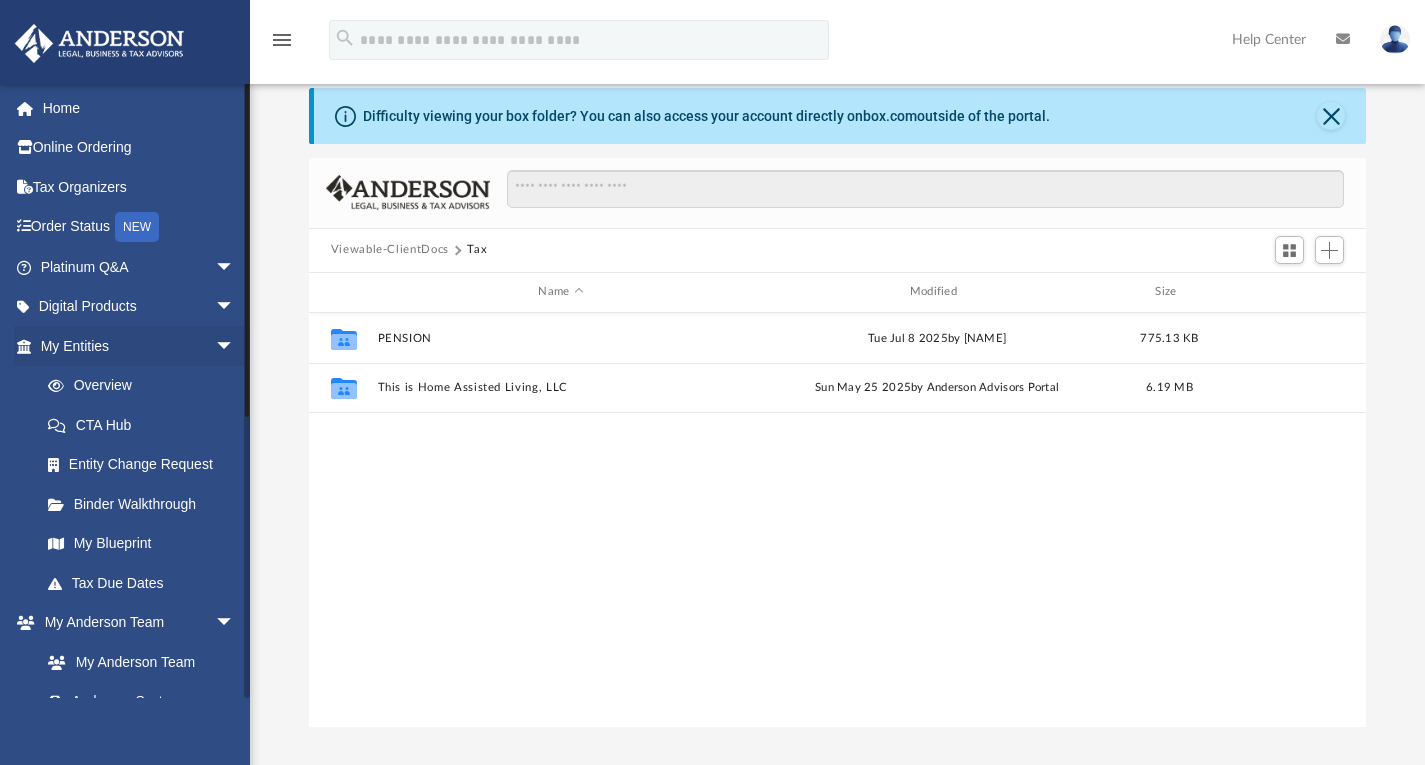 click on "My Entities arrow_drop_down
Overview
CTA Hub
Entity Change Request
Binder Walkthrough
My Blueprint
Tax Due Dates" at bounding box center [132, 464] 